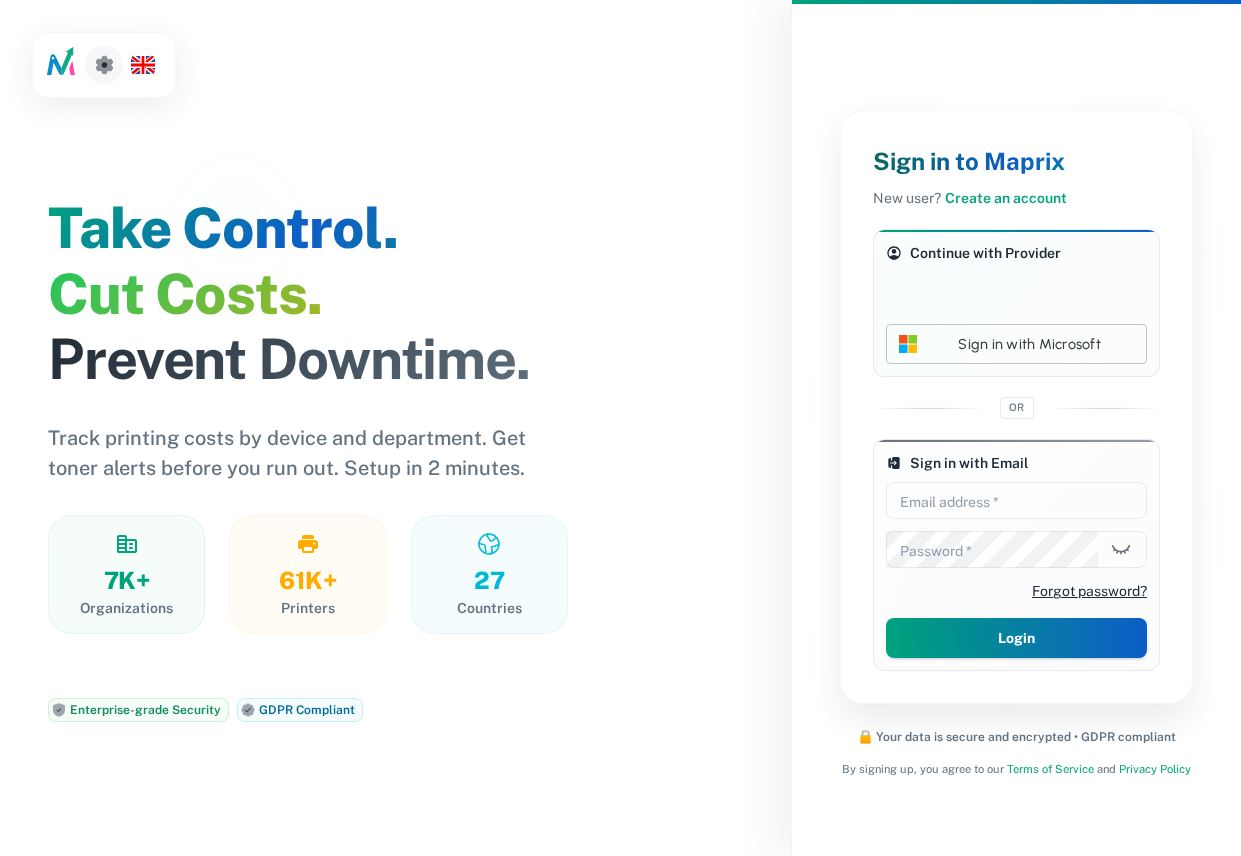 scroll, scrollTop: 0, scrollLeft: 0, axis: both 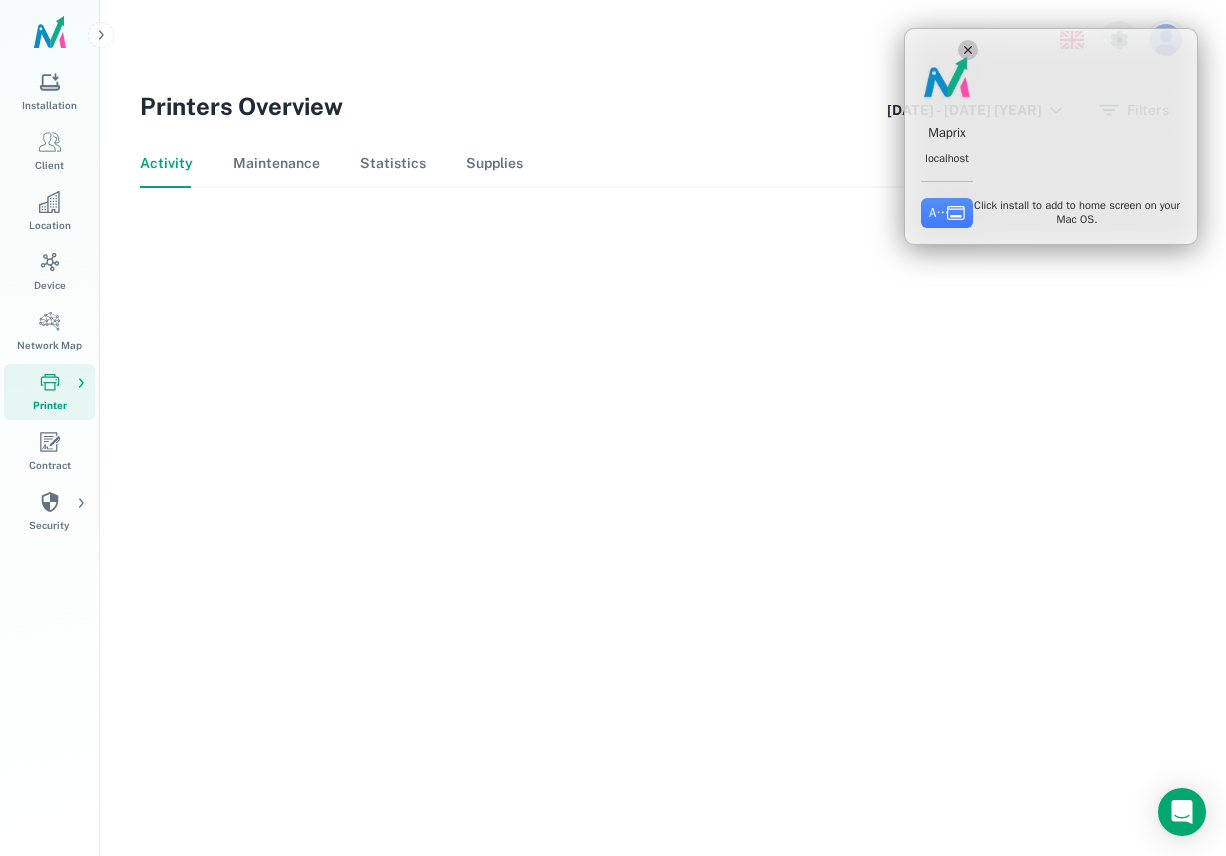 click on "Add to Dock" at bounding box center (947, 213) 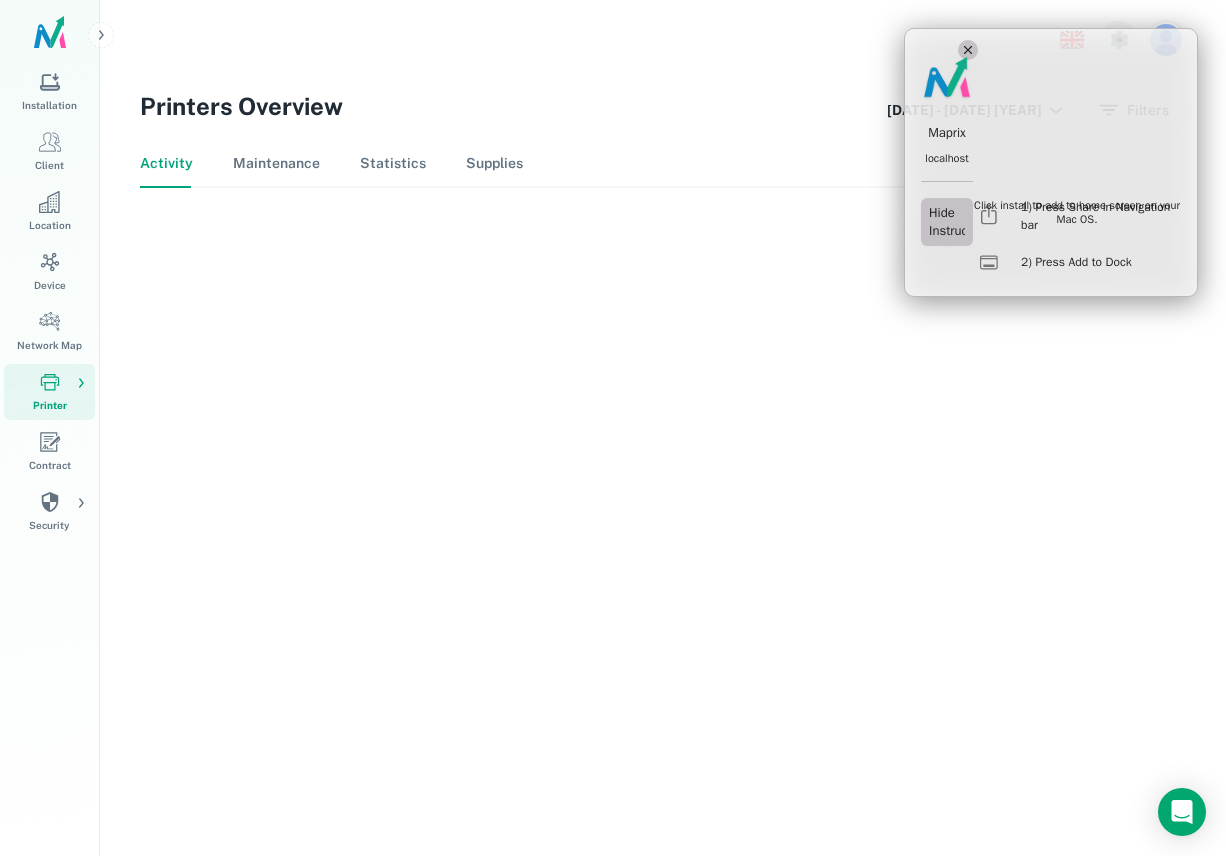 click 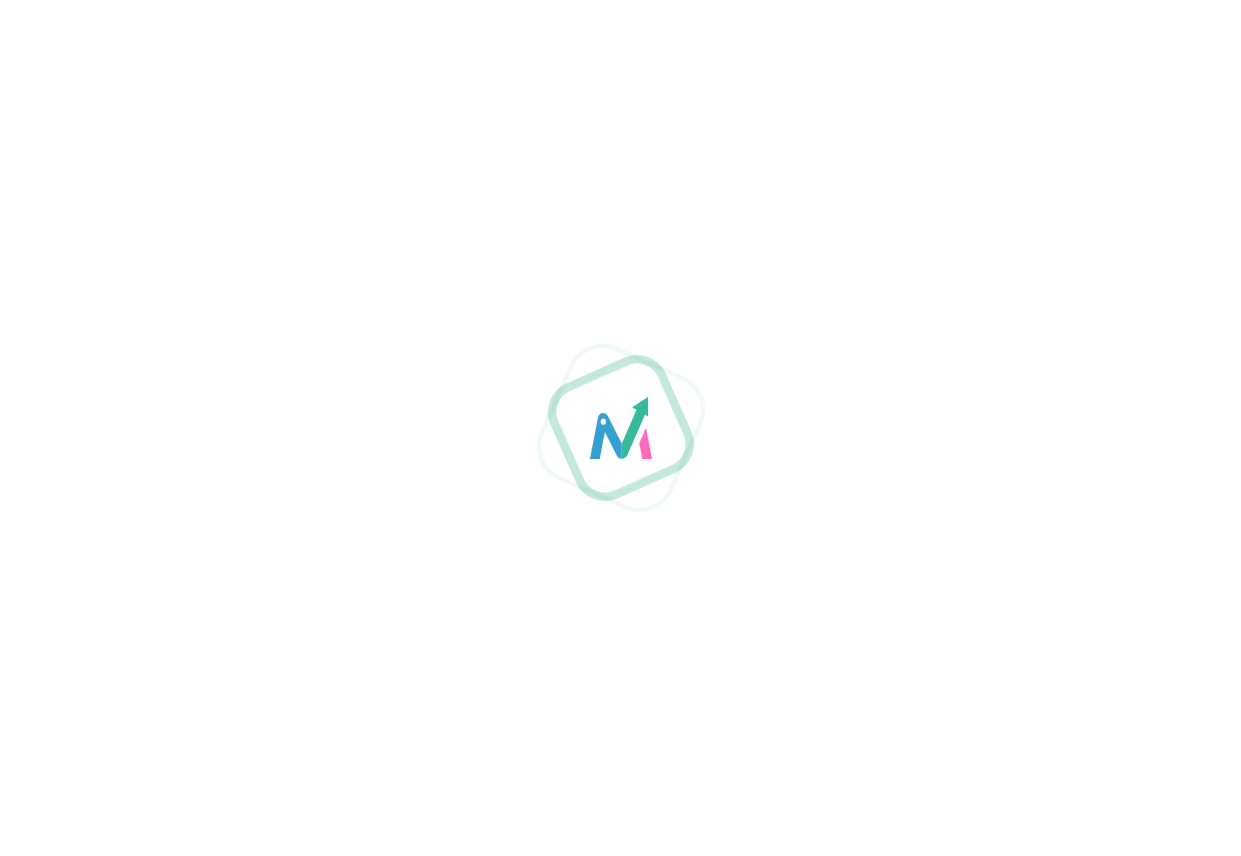 scroll, scrollTop: 0, scrollLeft: 0, axis: both 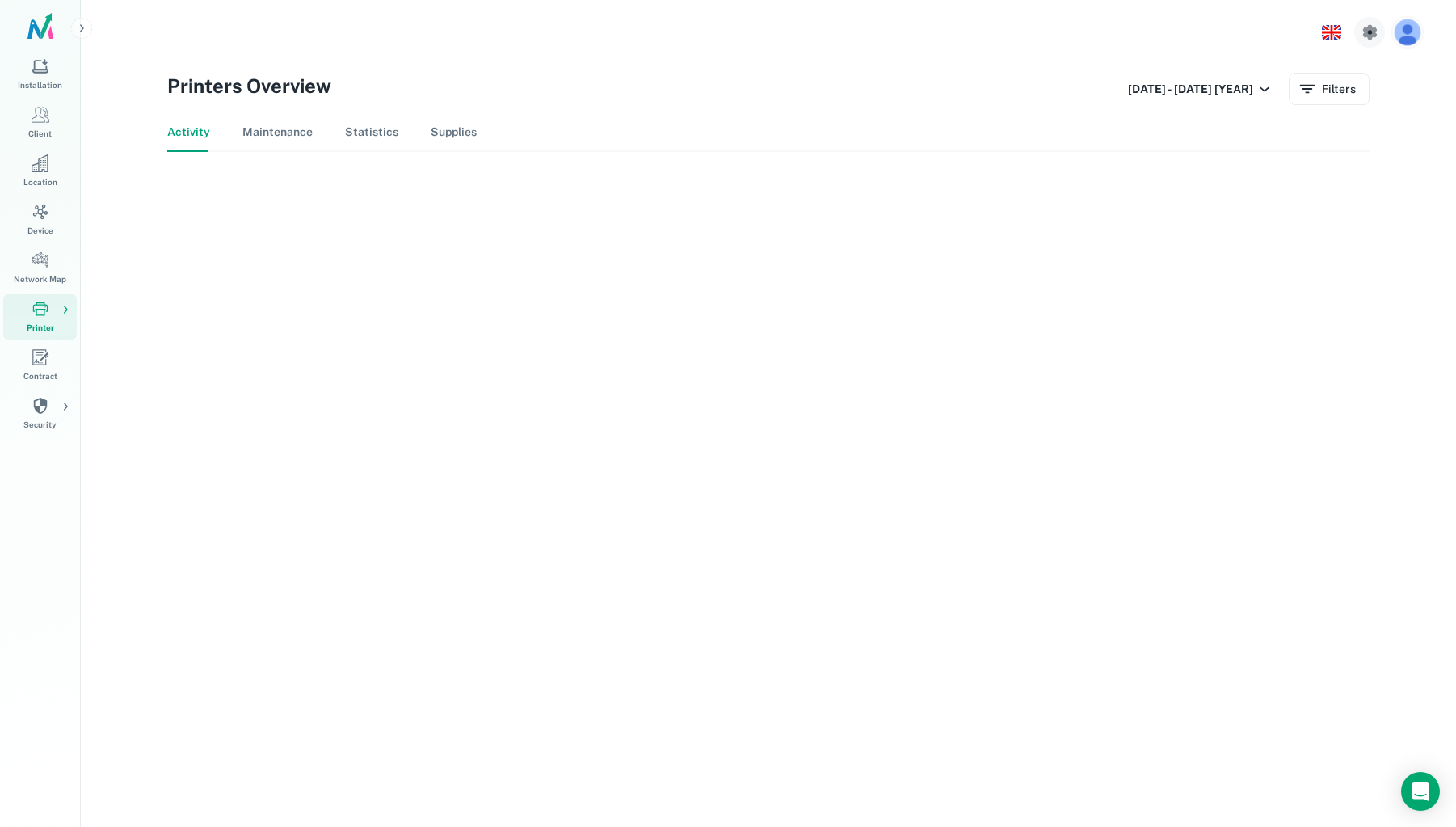 click at bounding box center (1408, 32) 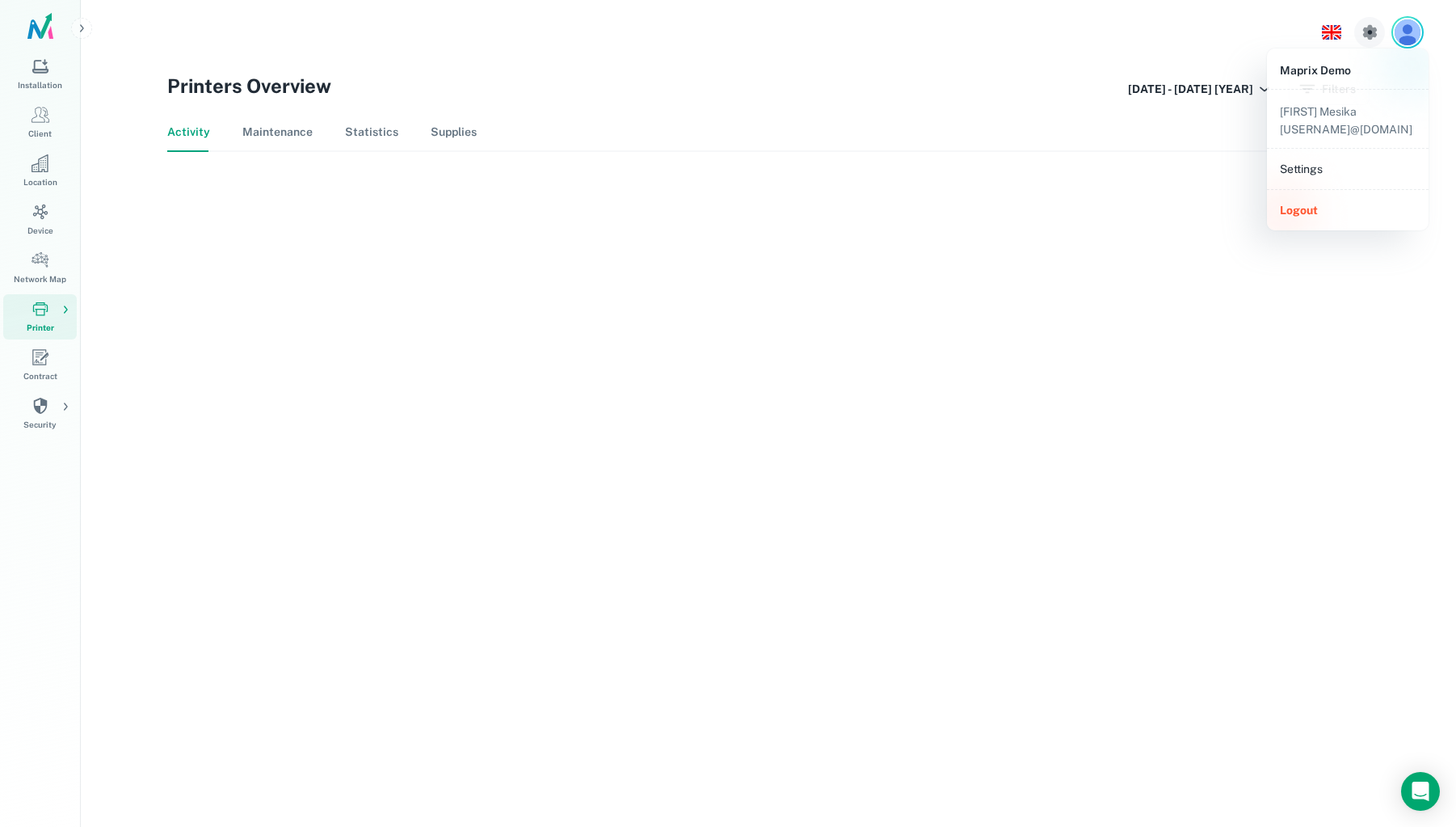 click on "logout" at bounding box center [1348, 210] 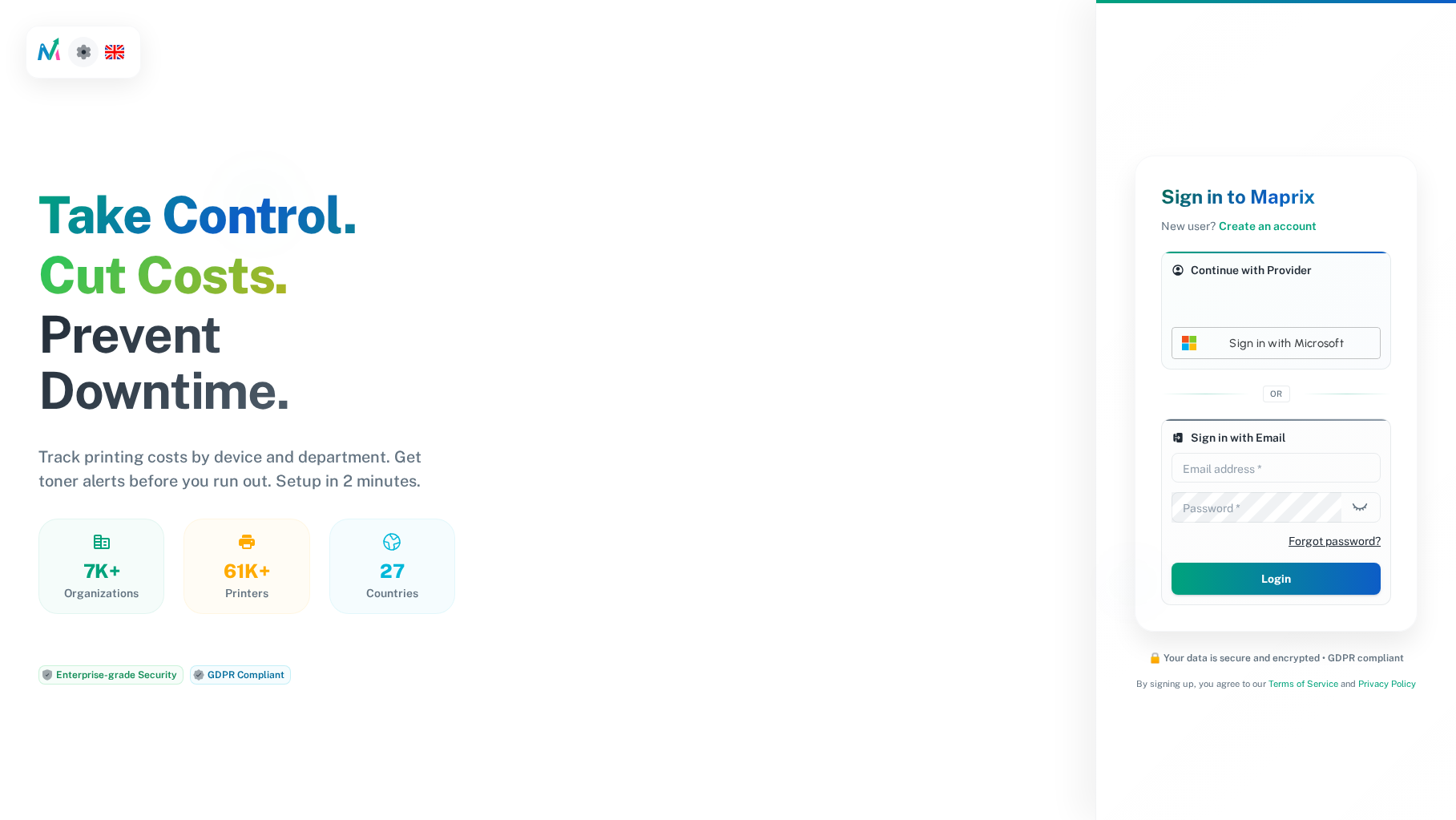 click at bounding box center (1276, 305) 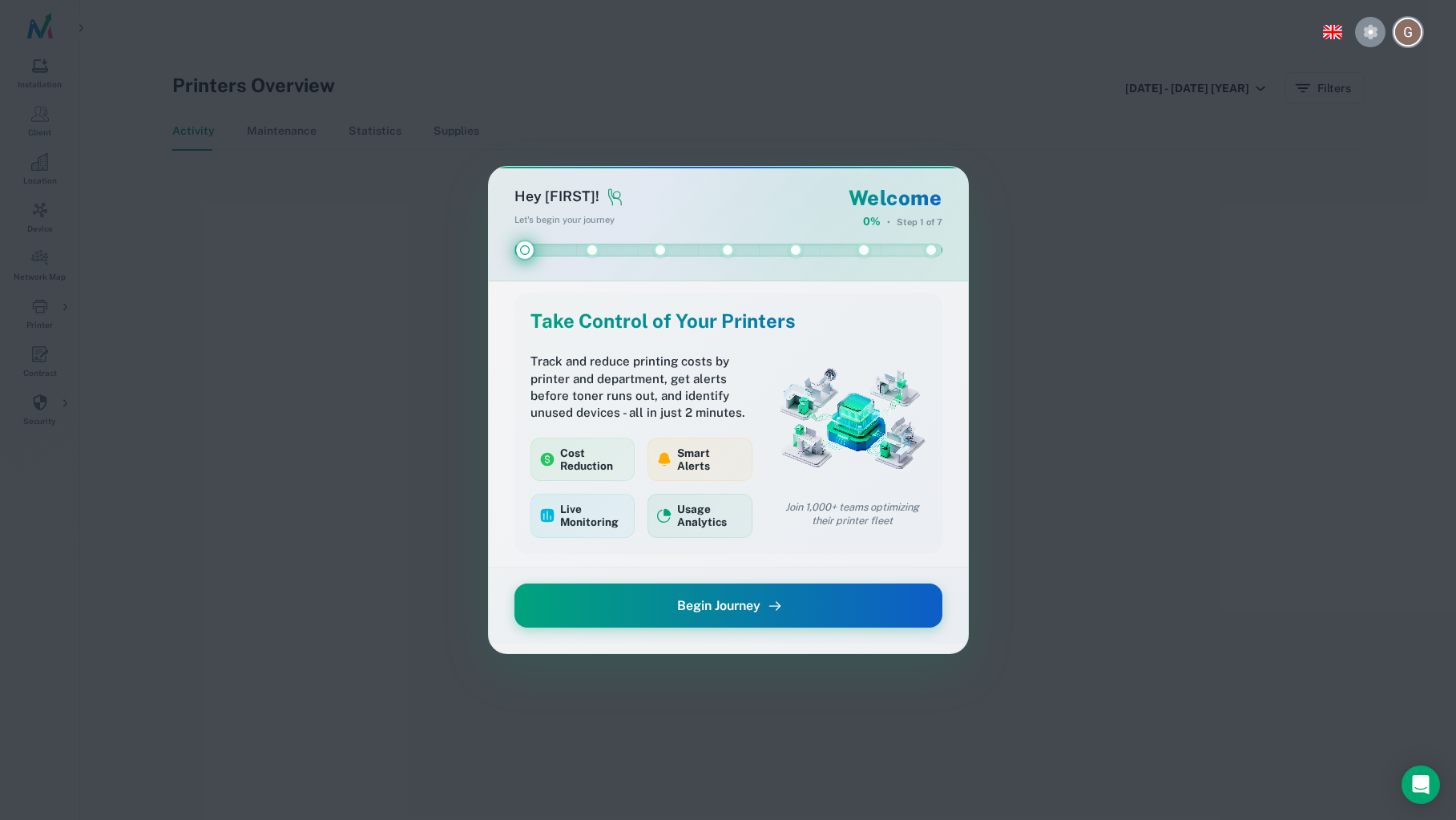 drag, startPoint x: 851, startPoint y: 246, endPoint x: 867, endPoint y: 251, distance: 16.763055 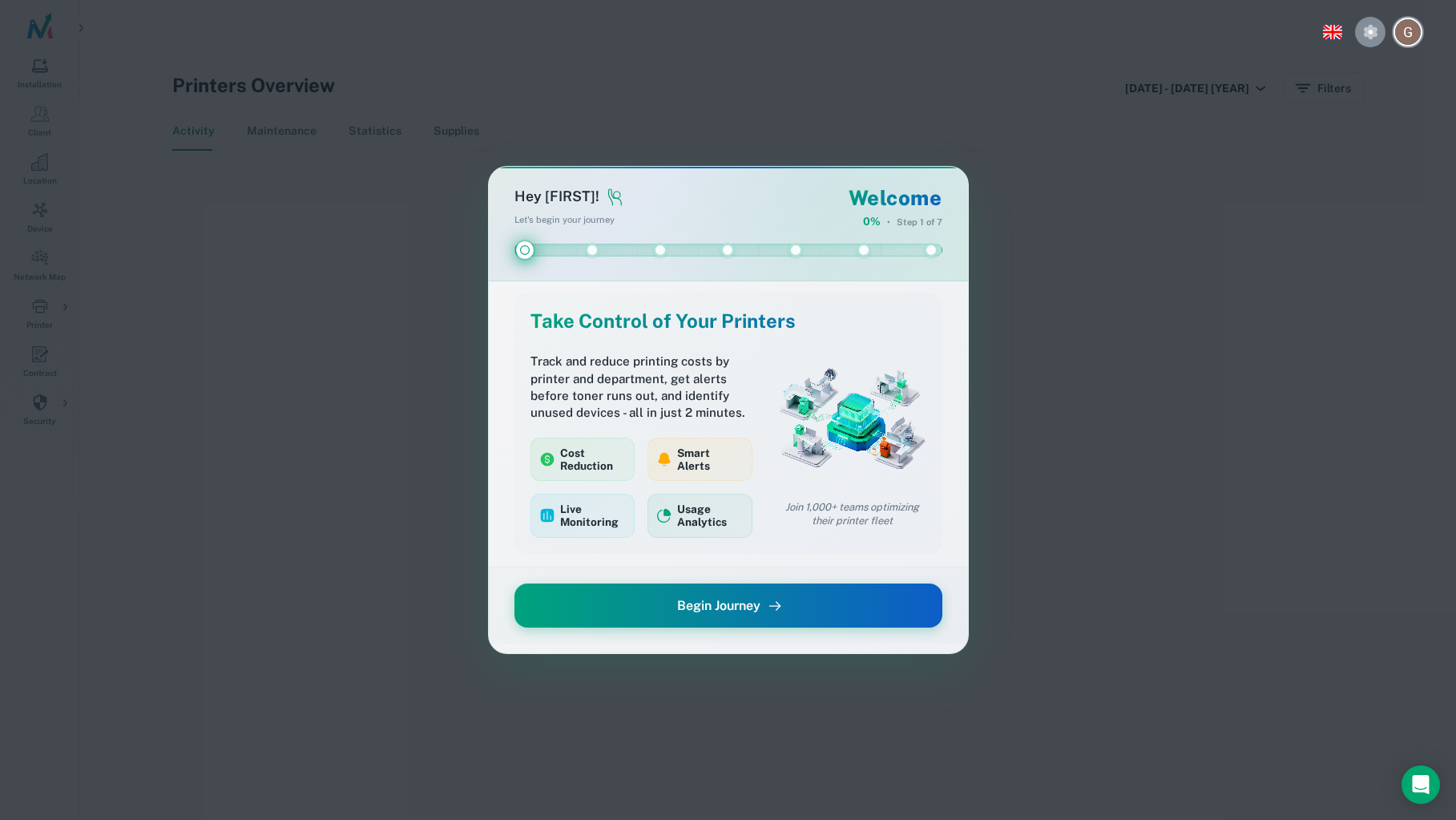 click at bounding box center [728, 250] 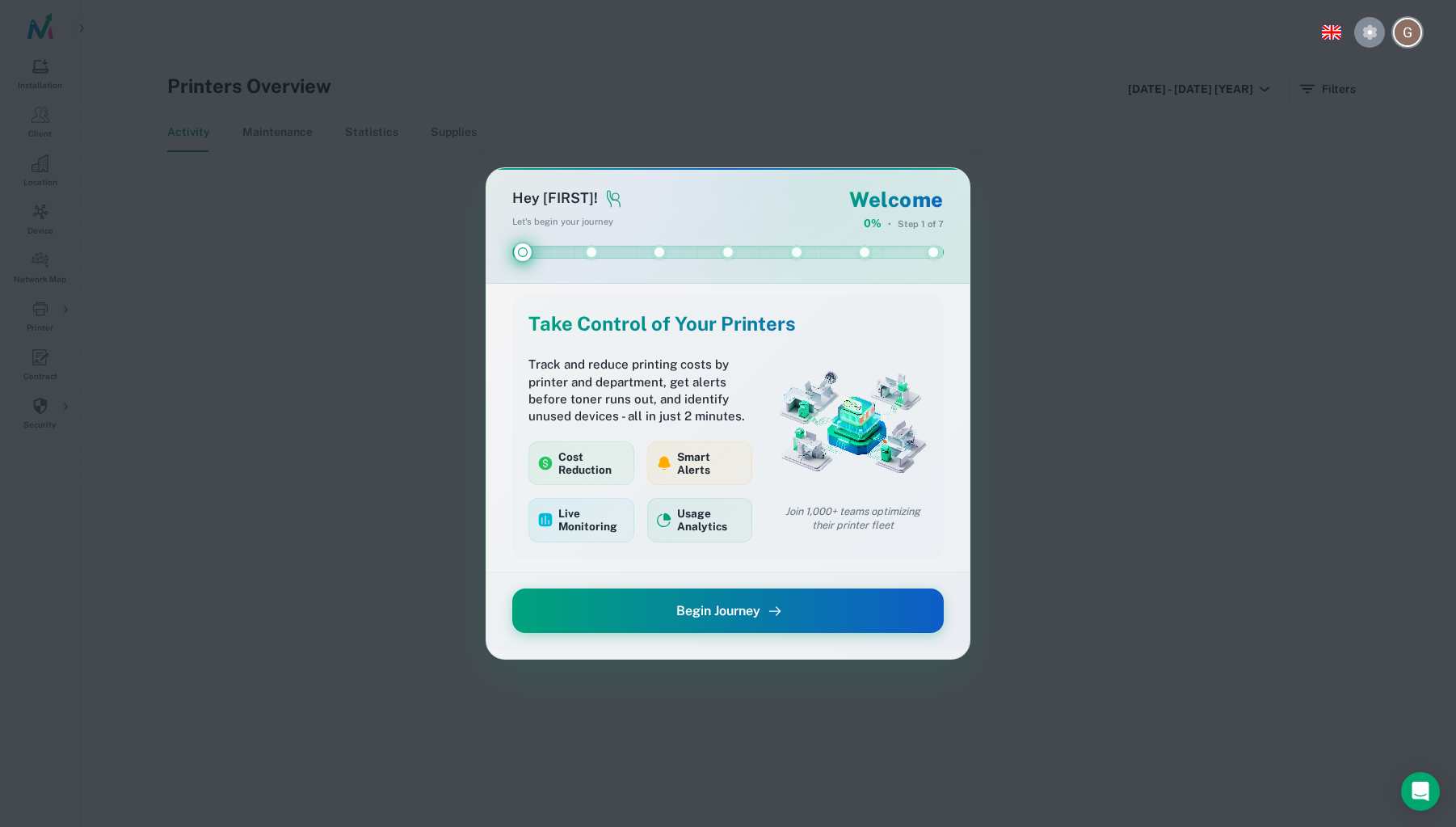click at bounding box center [797, 252] 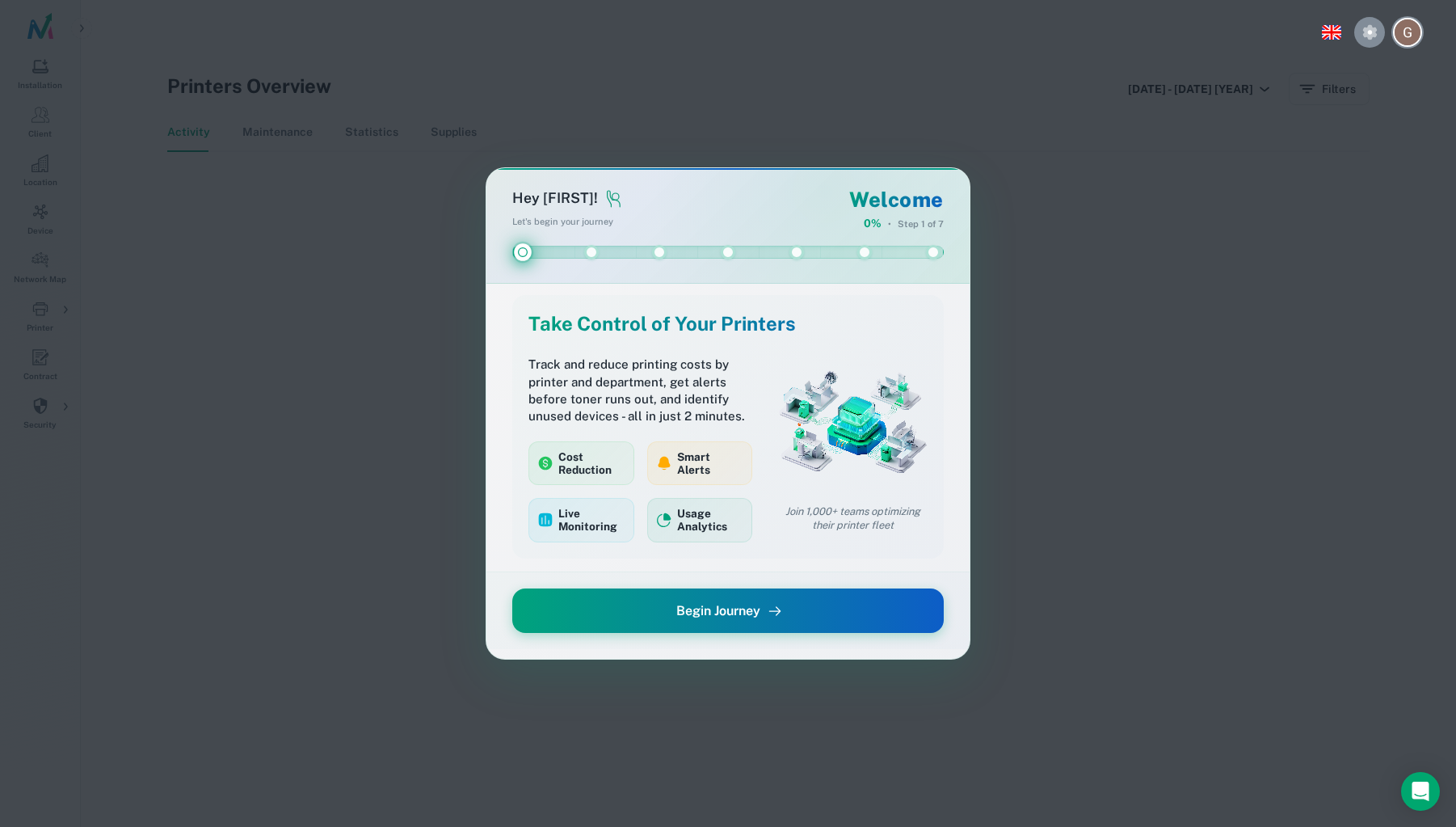 click at bounding box center [797, 252] 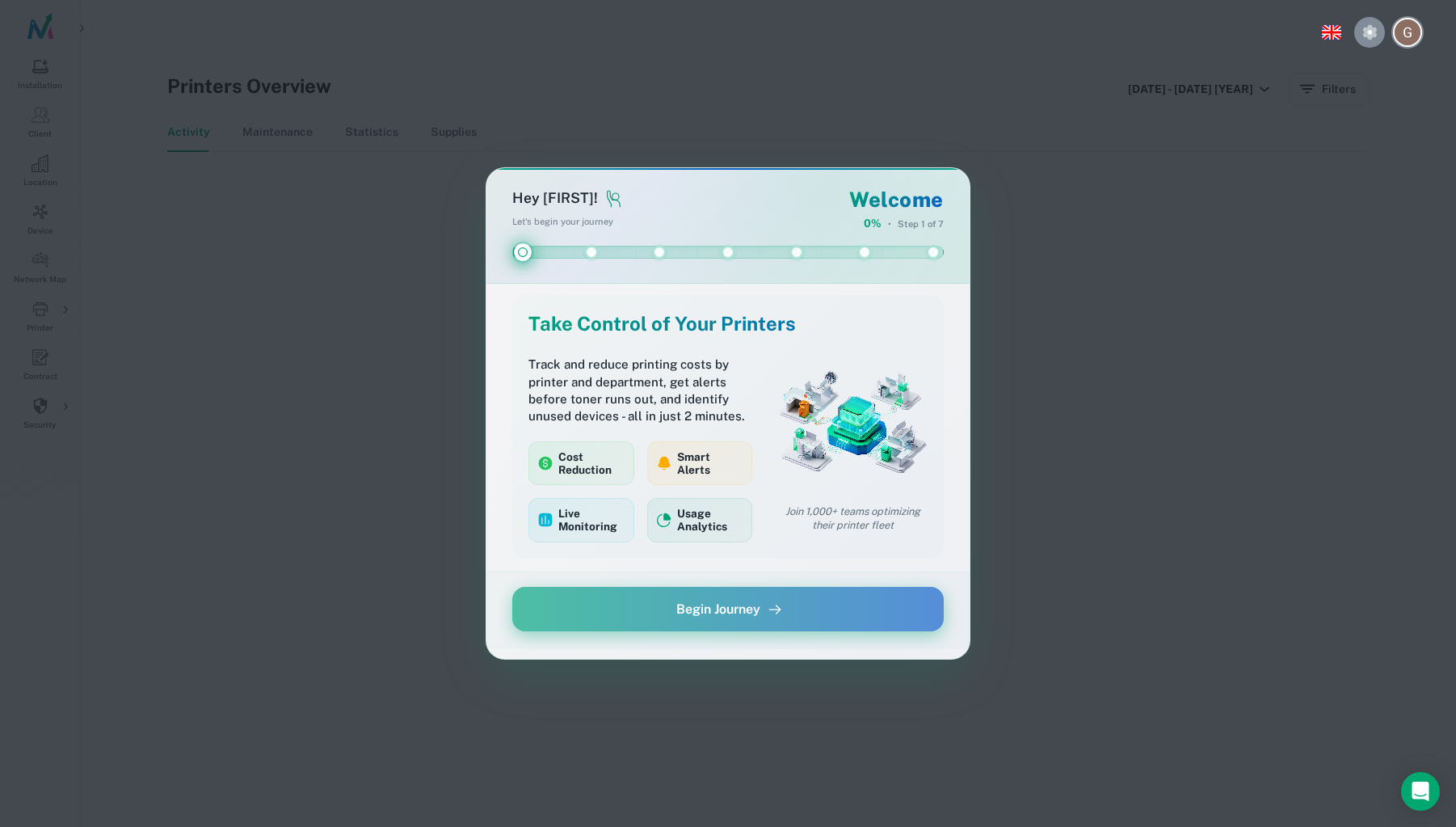 click on "Begin Journey" at bounding box center (728, 609) 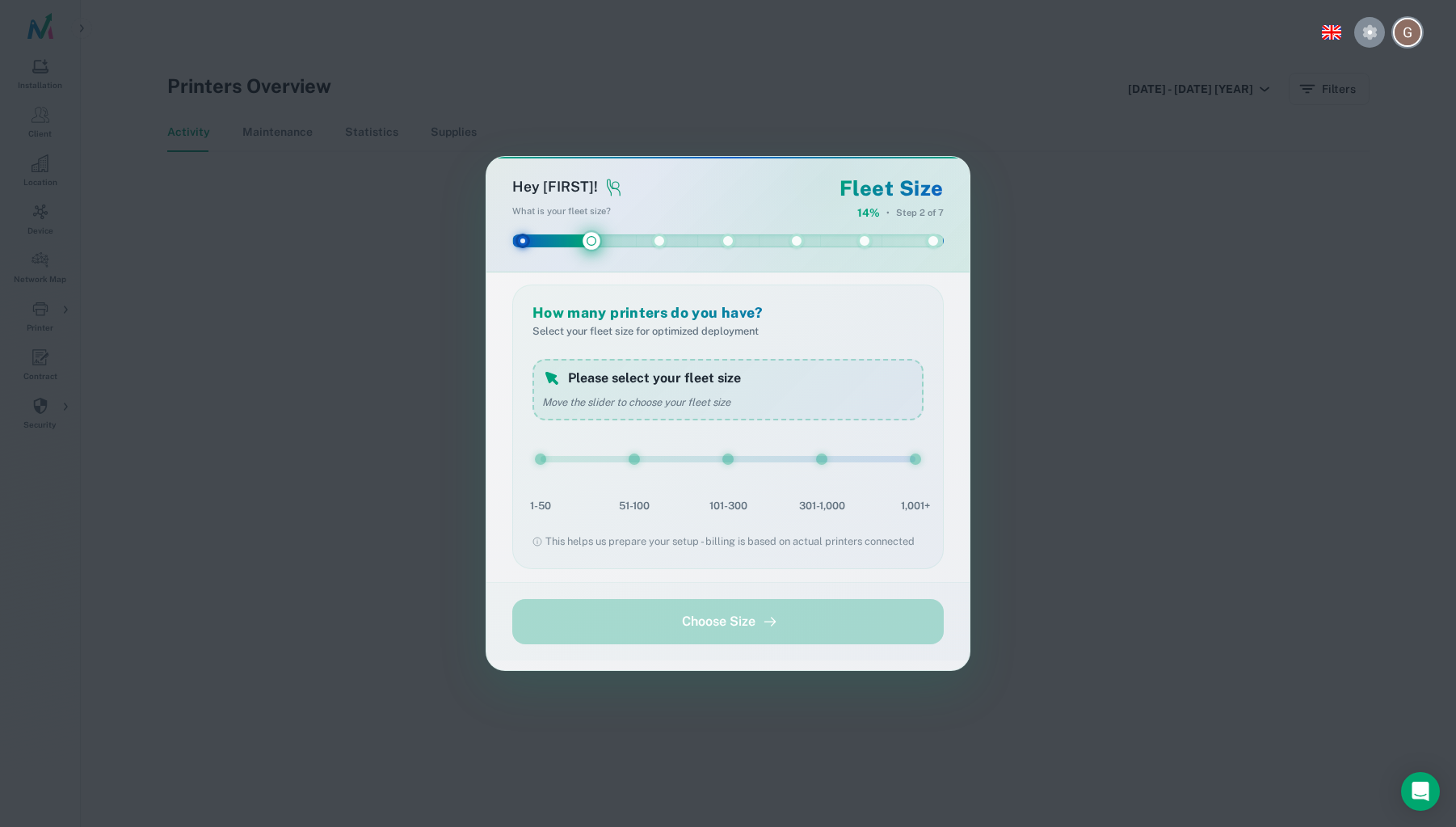 click on "How many printers do you have? Select your fleet size for optimized deployment Please select your fleet size Move the slider to choose your fleet size 1-50 51-100 101-300 301-1,000 1,001+ This helps us prepare your setup - billing is based on actual printers connected" at bounding box center (728, 427) 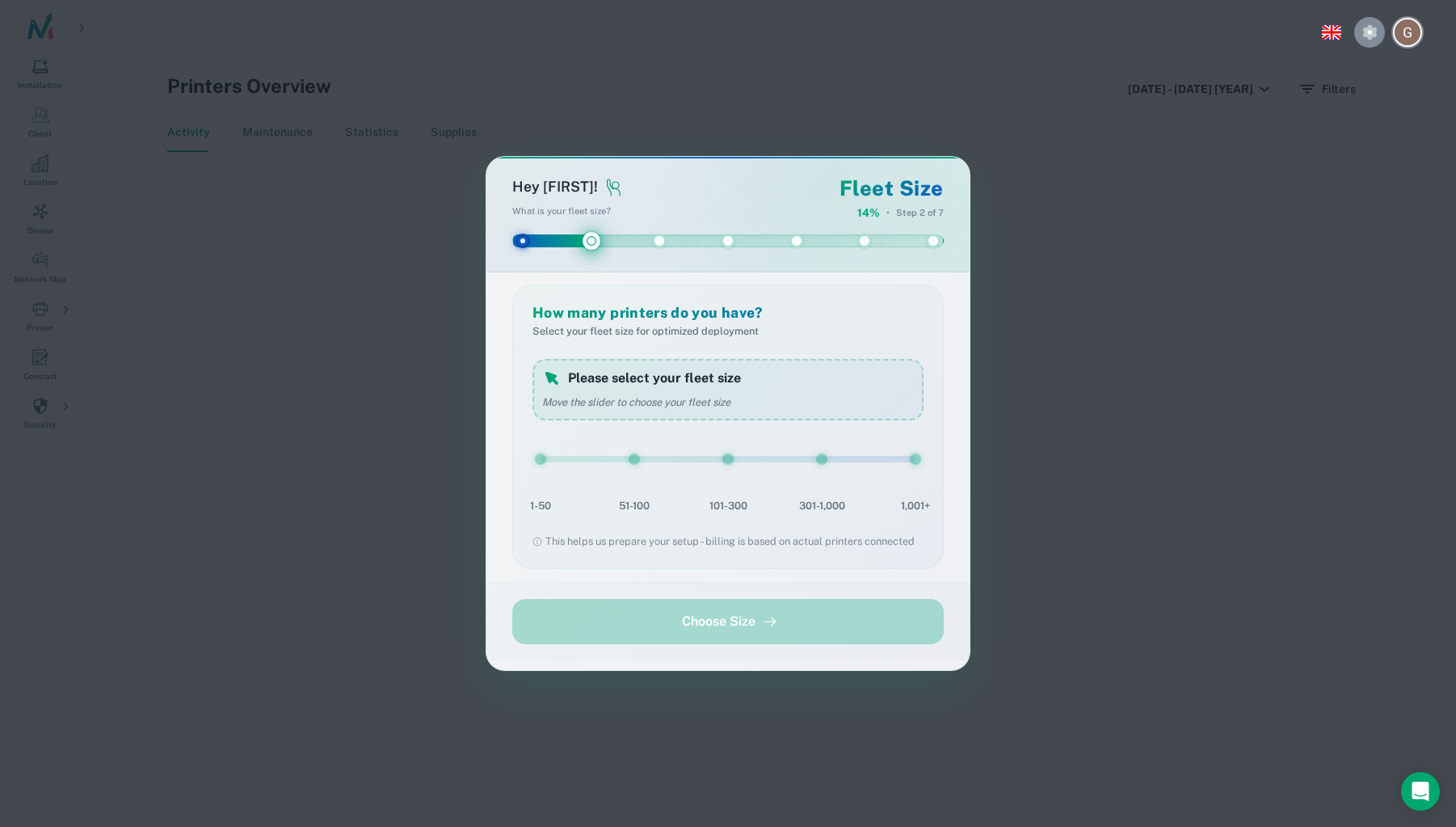 click at bounding box center (730, 461) 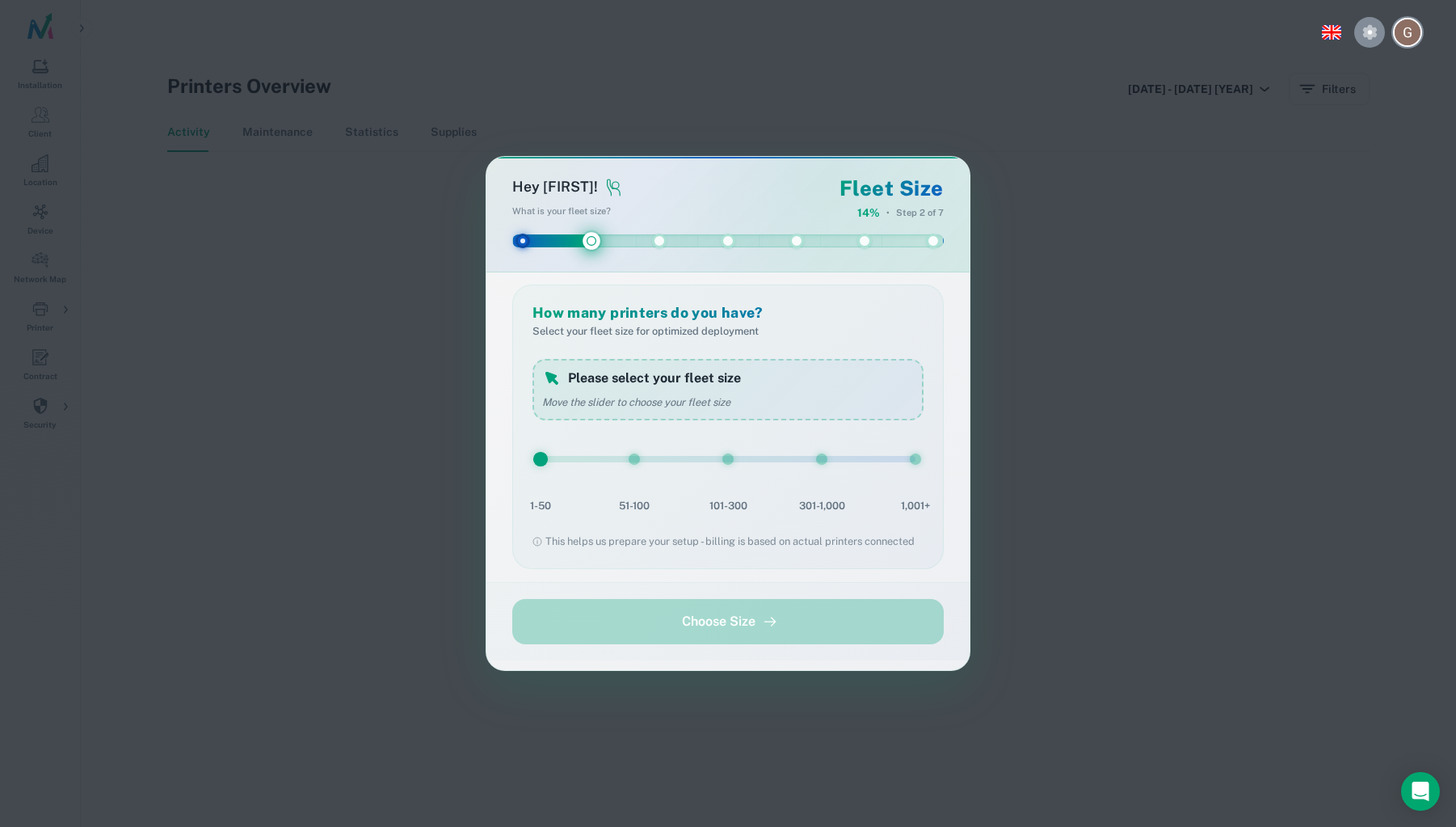 click at bounding box center (541, 459) 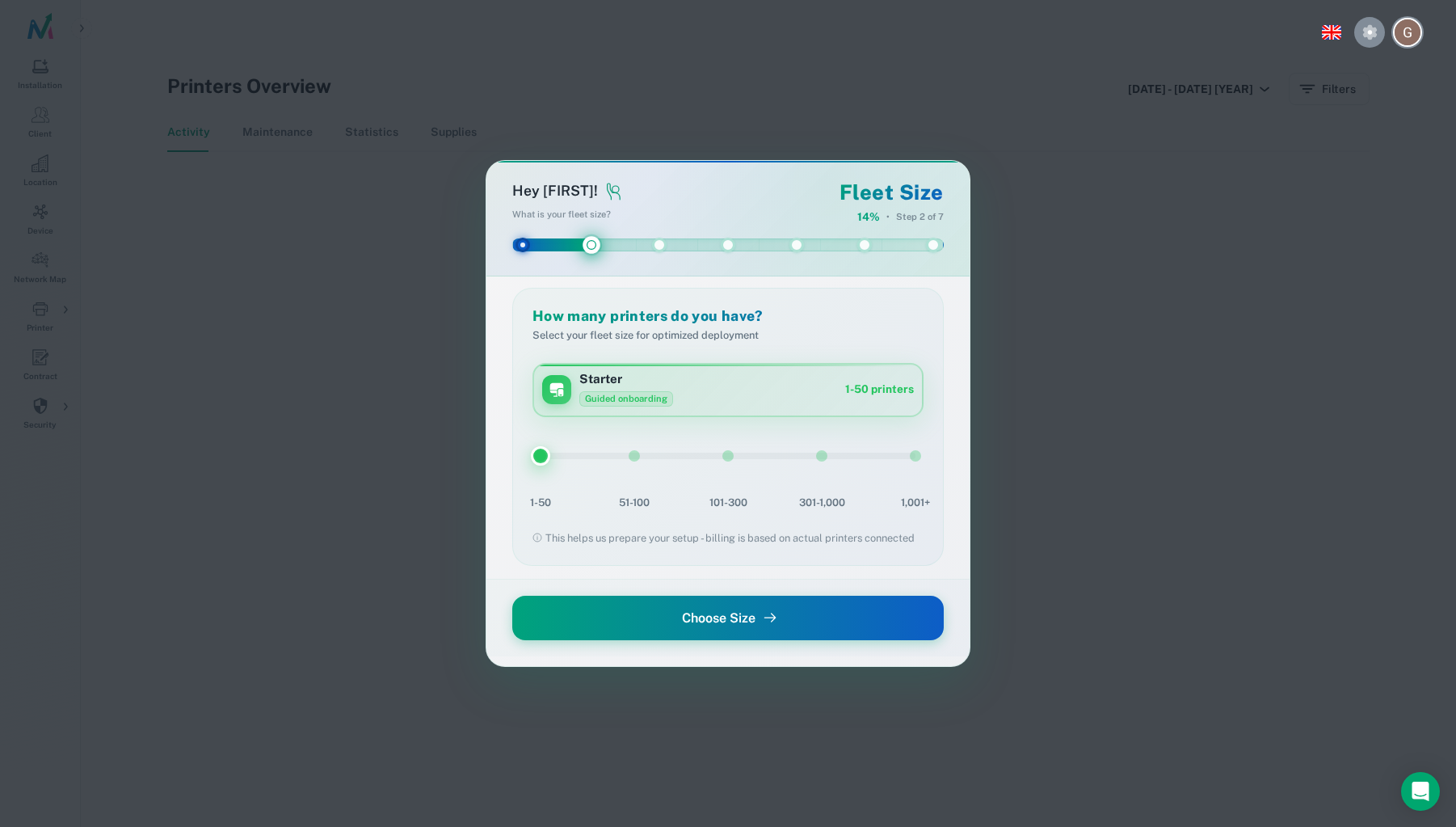 click at bounding box center [730, 458] 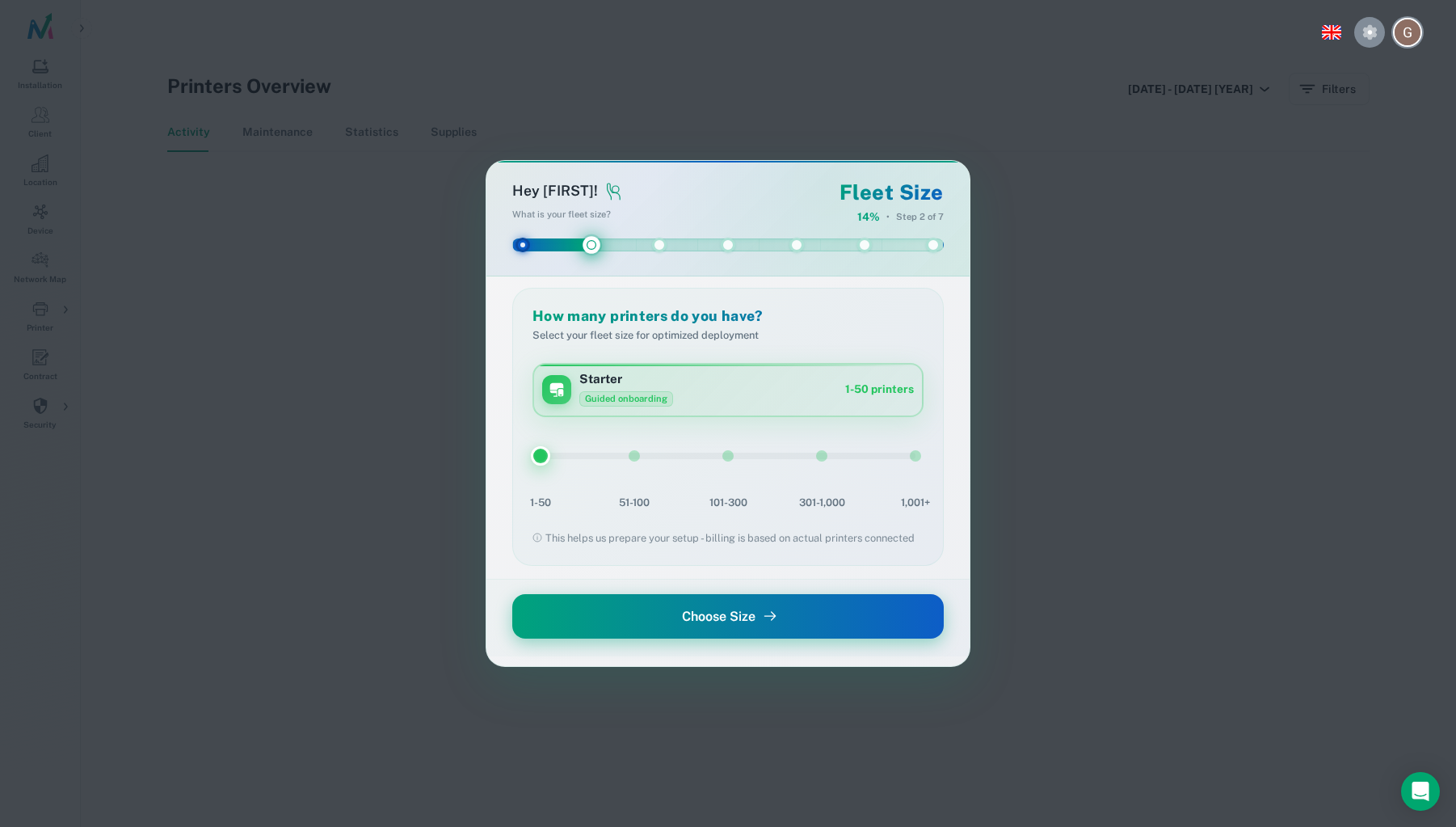 click on "Choose Size" at bounding box center [728, 616] 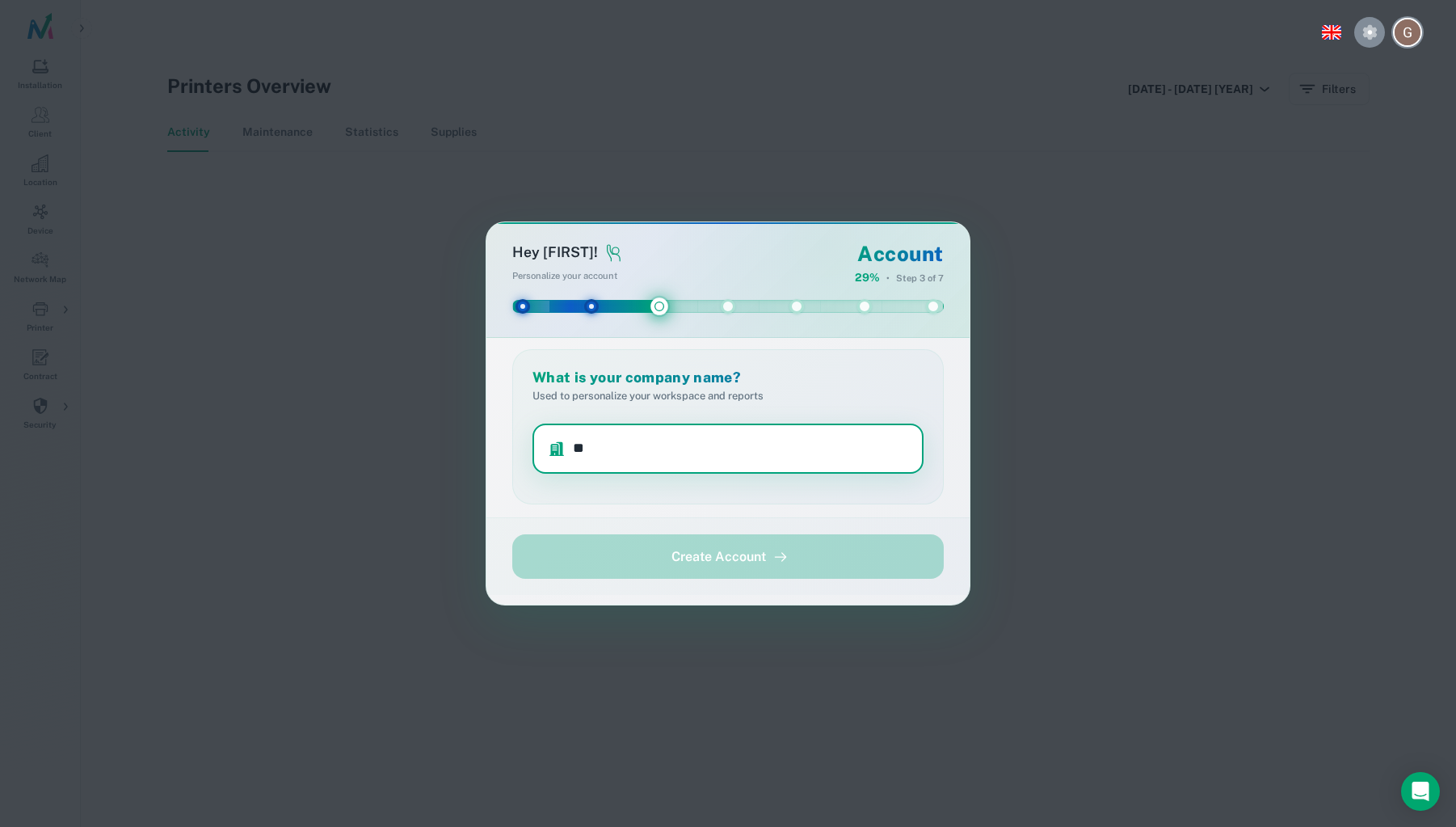 type on "*" 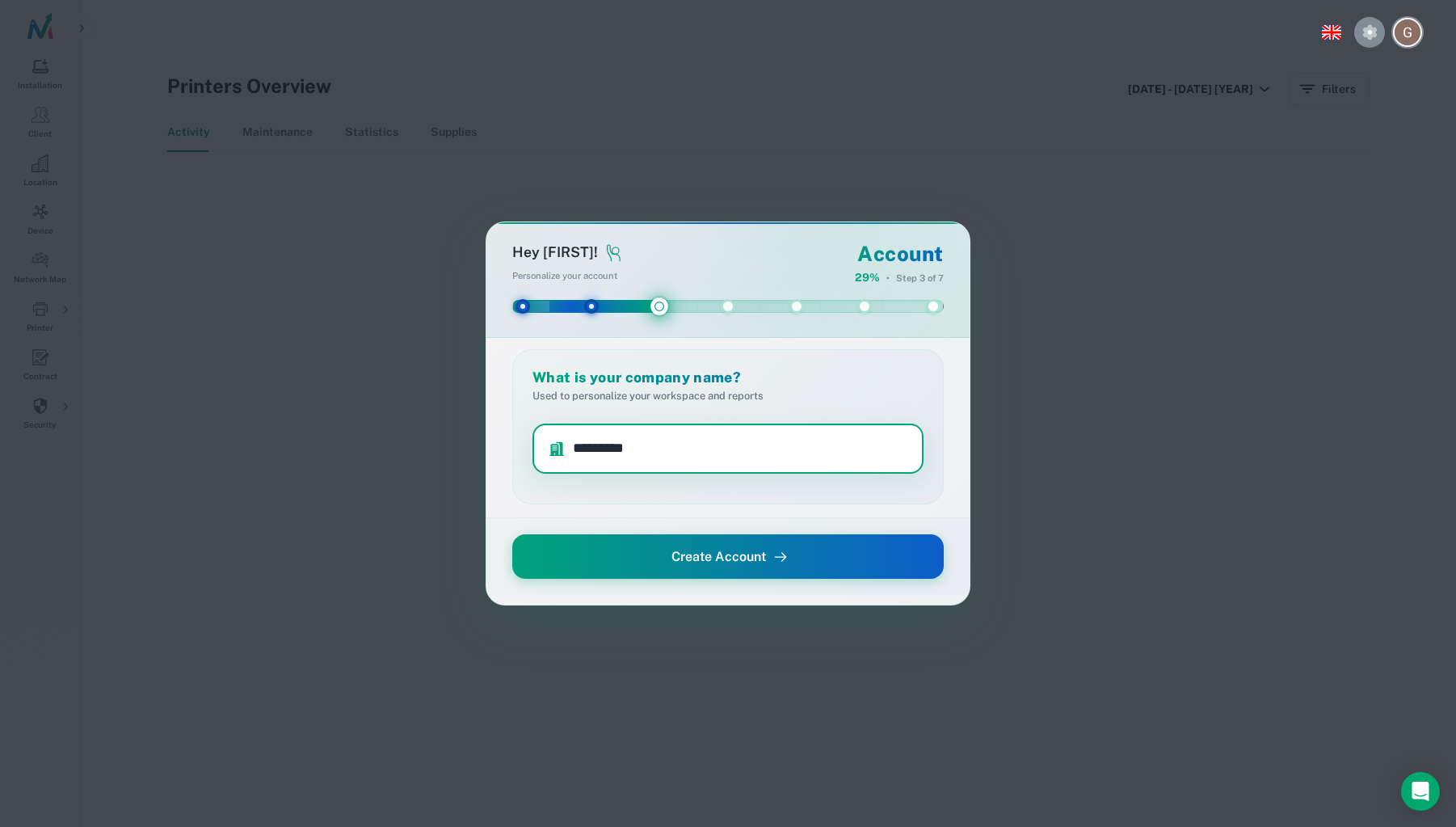 type on "*********" 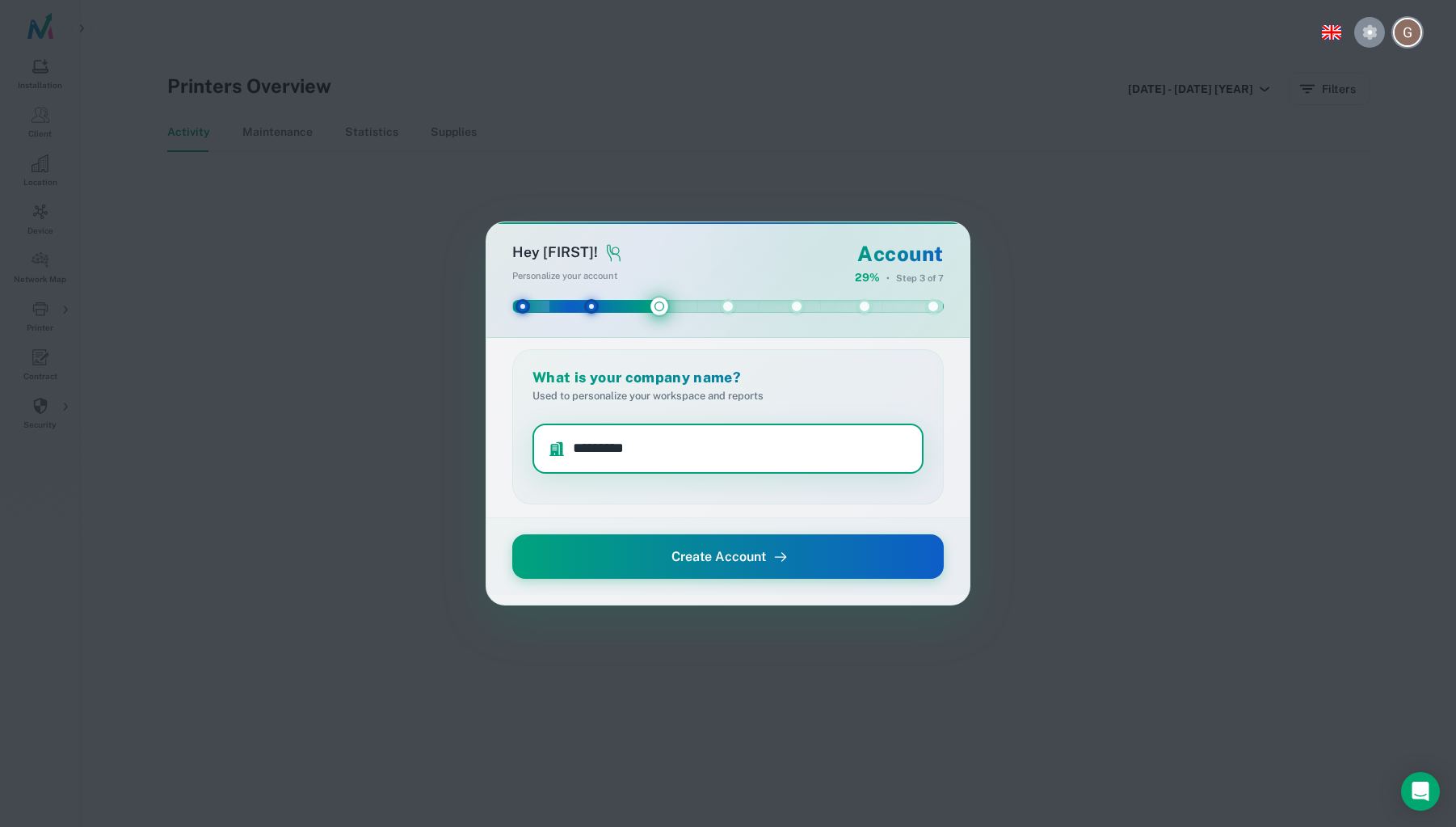 click on "Create Account" at bounding box center [728, 556] 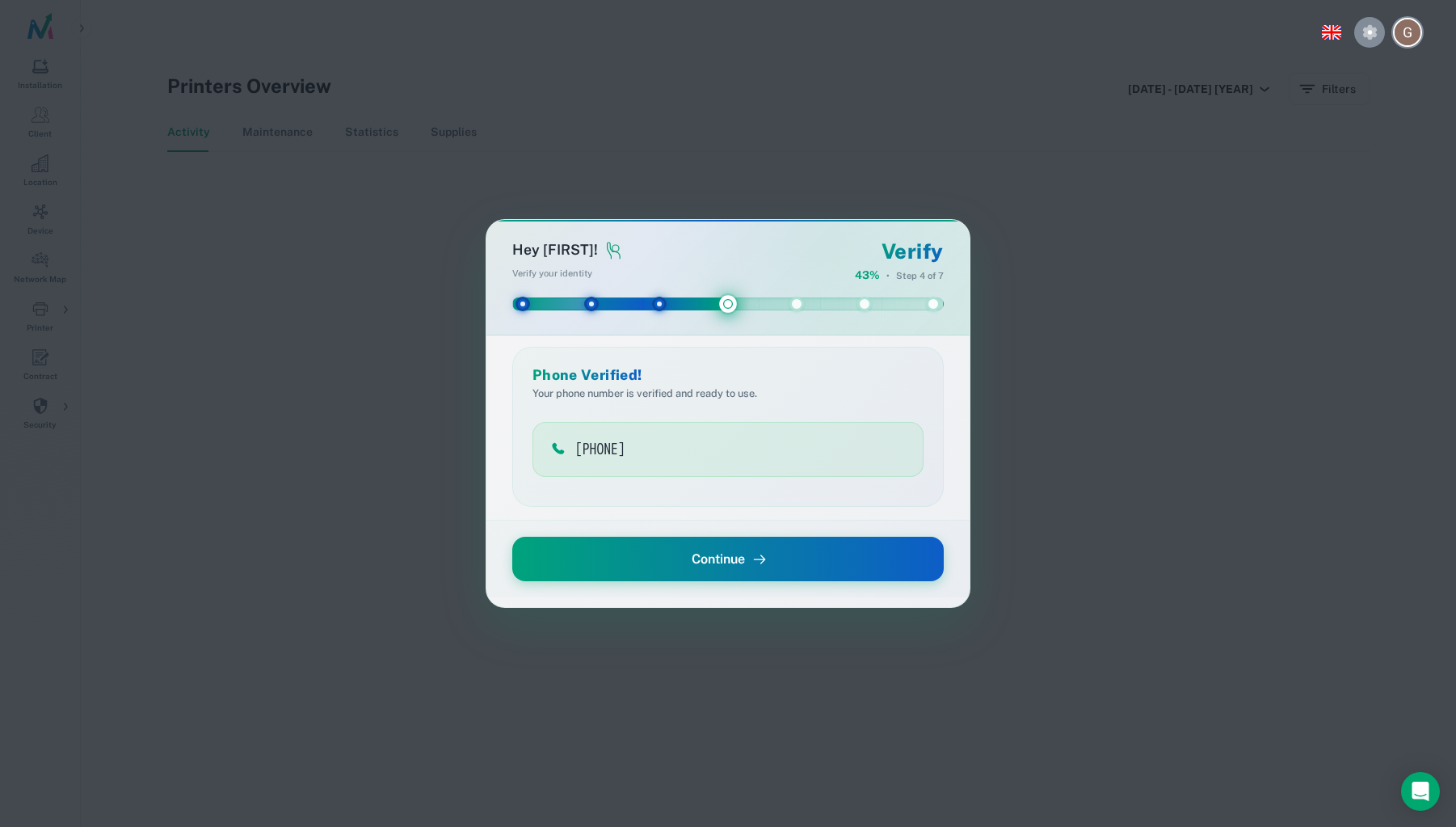 click at bounding box center (1370, 32) 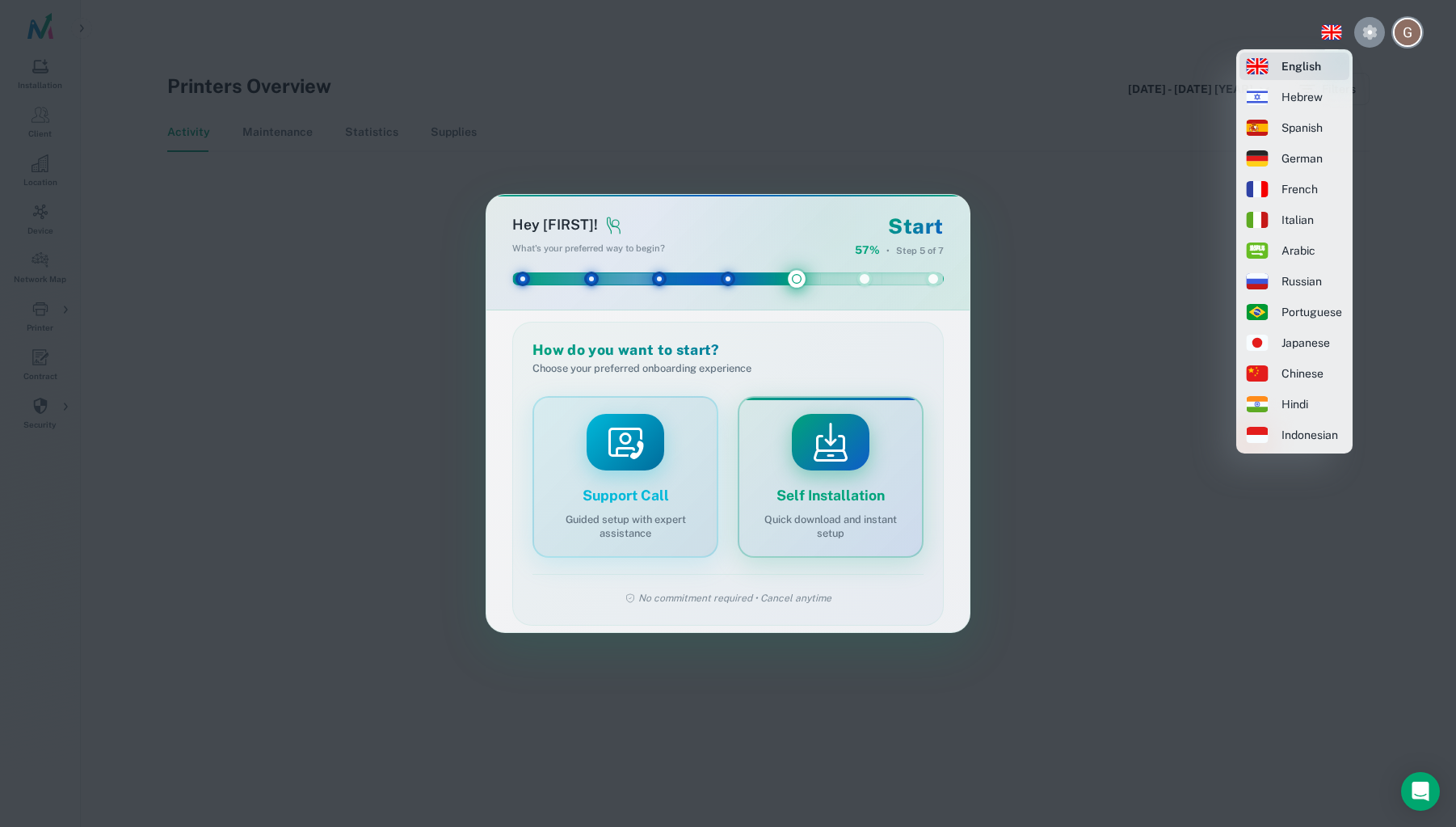 click on "Hebrew" at bounding box center [1294, 97] 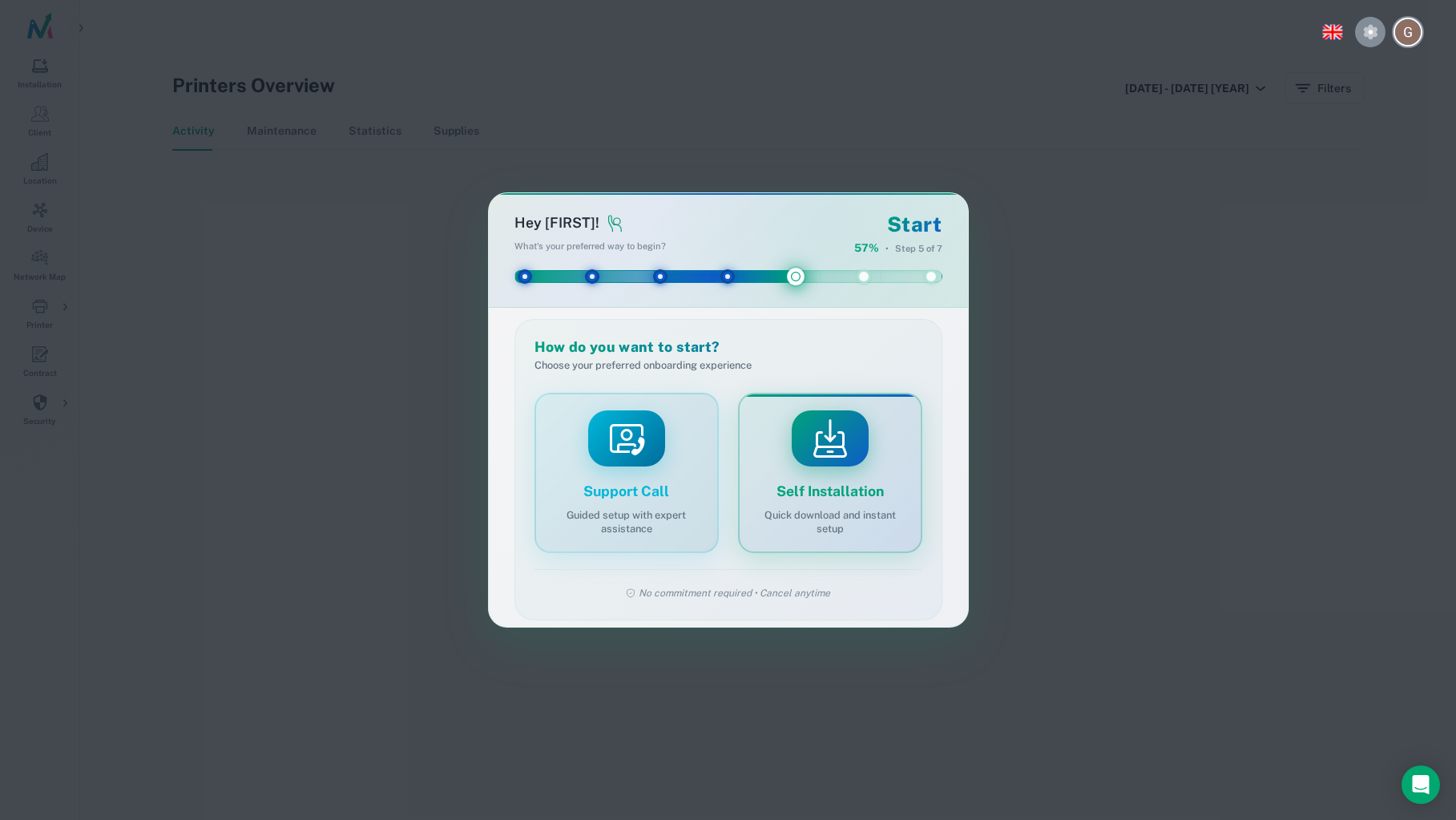 click at bounding box center [1332, 31] 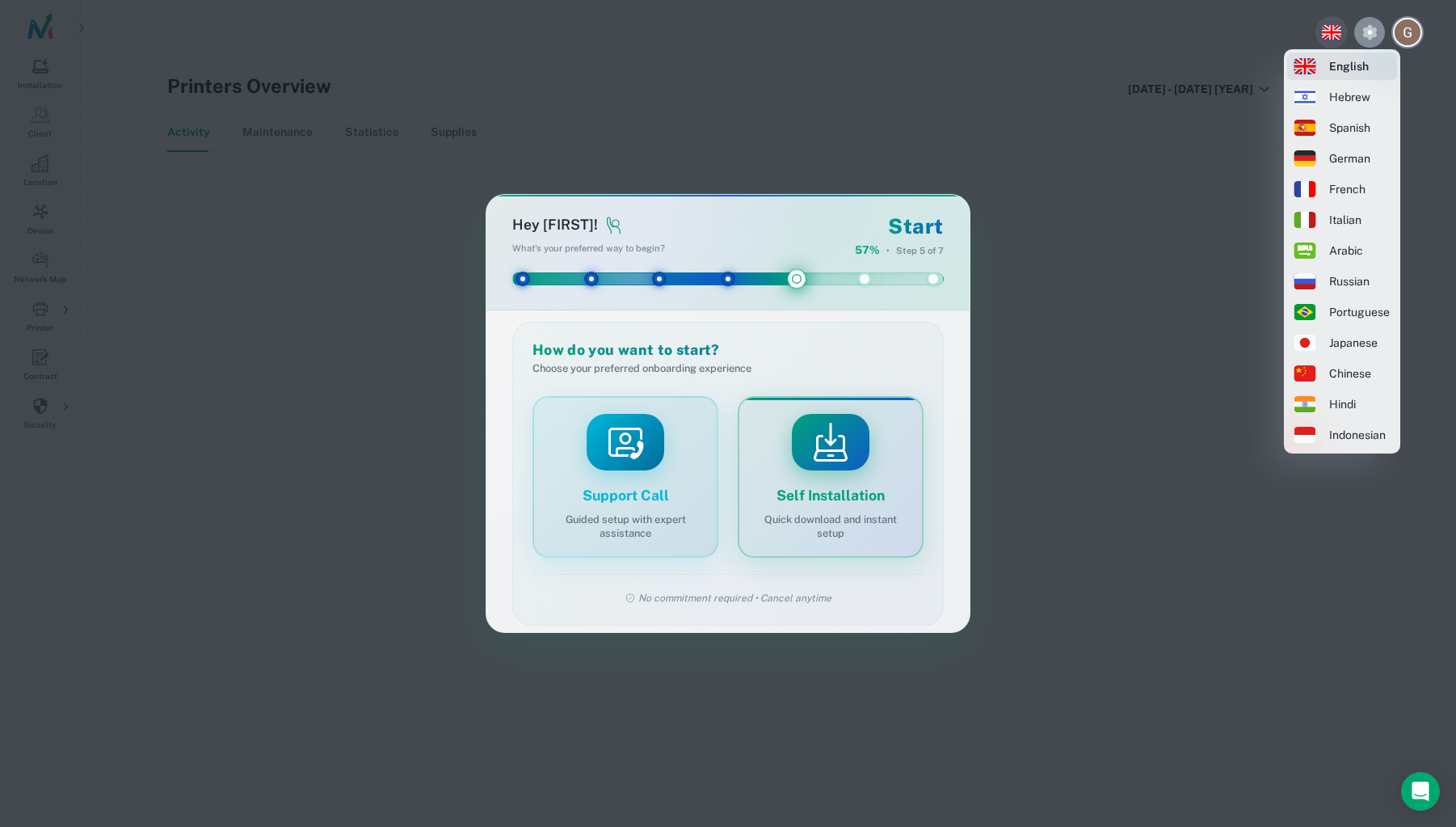click on "Hebrew" at bounding box center (1342, 97) 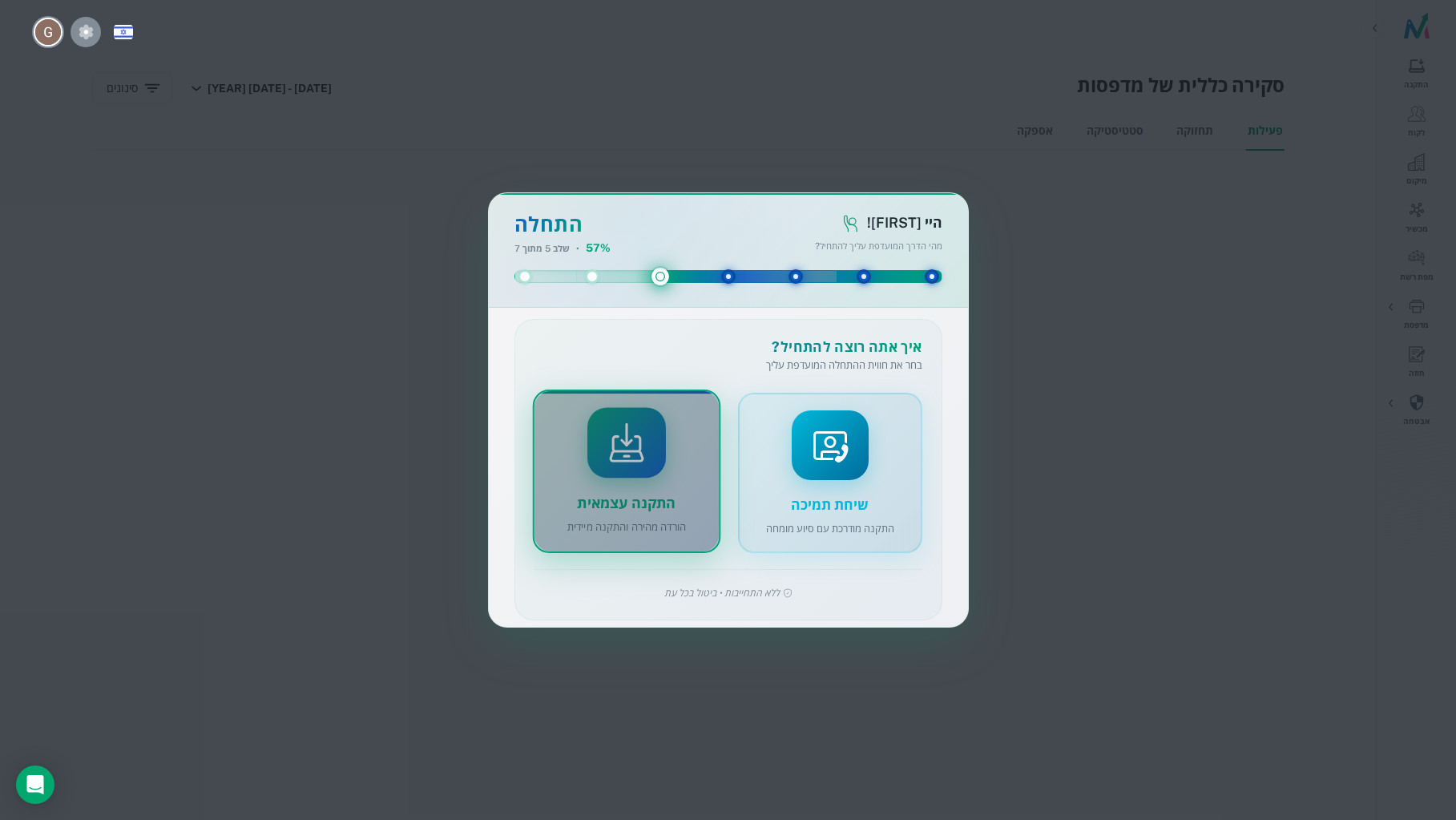 click 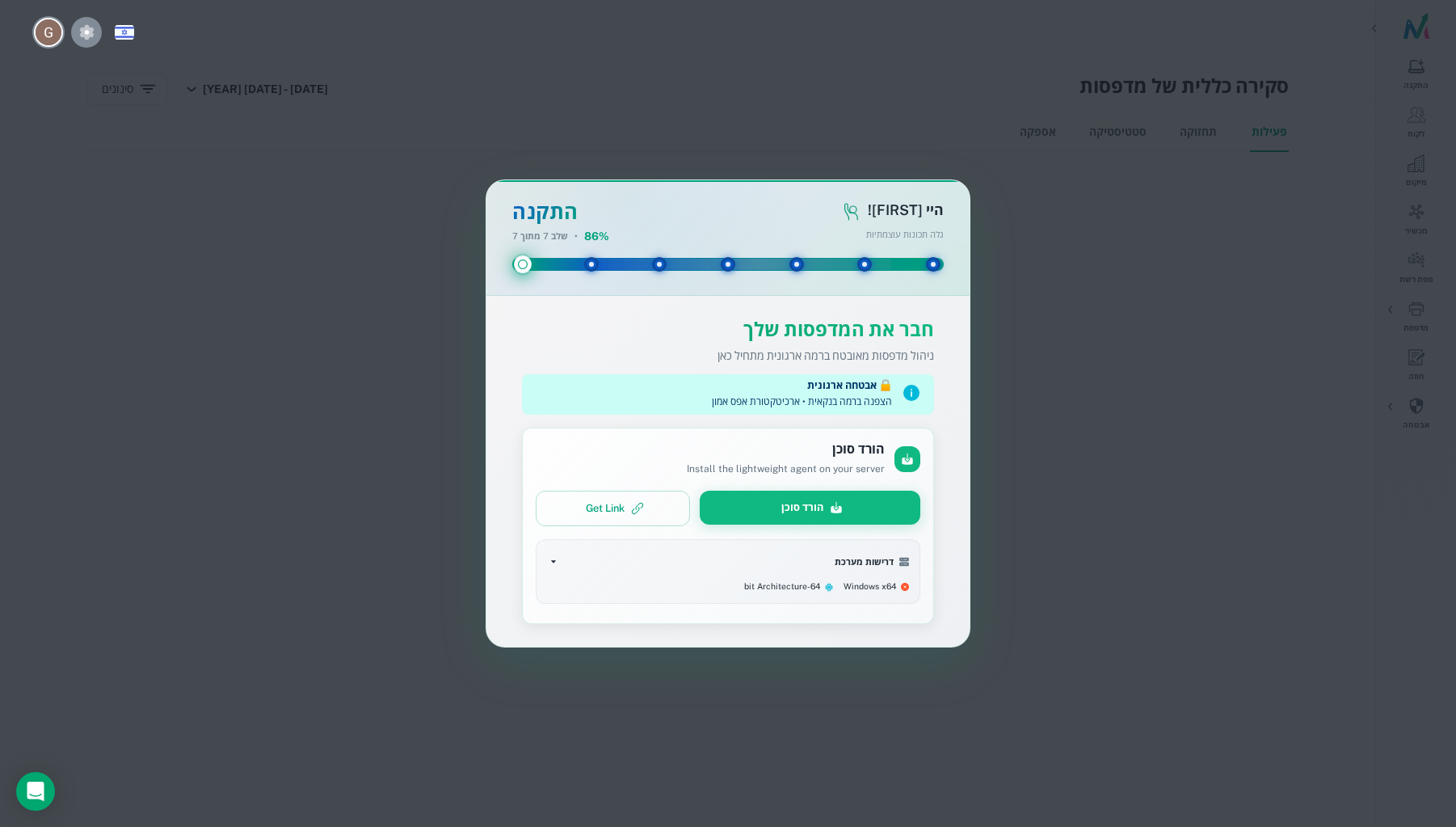 scroll, scrollTop: 0, scrollLeft: 0, axis: both 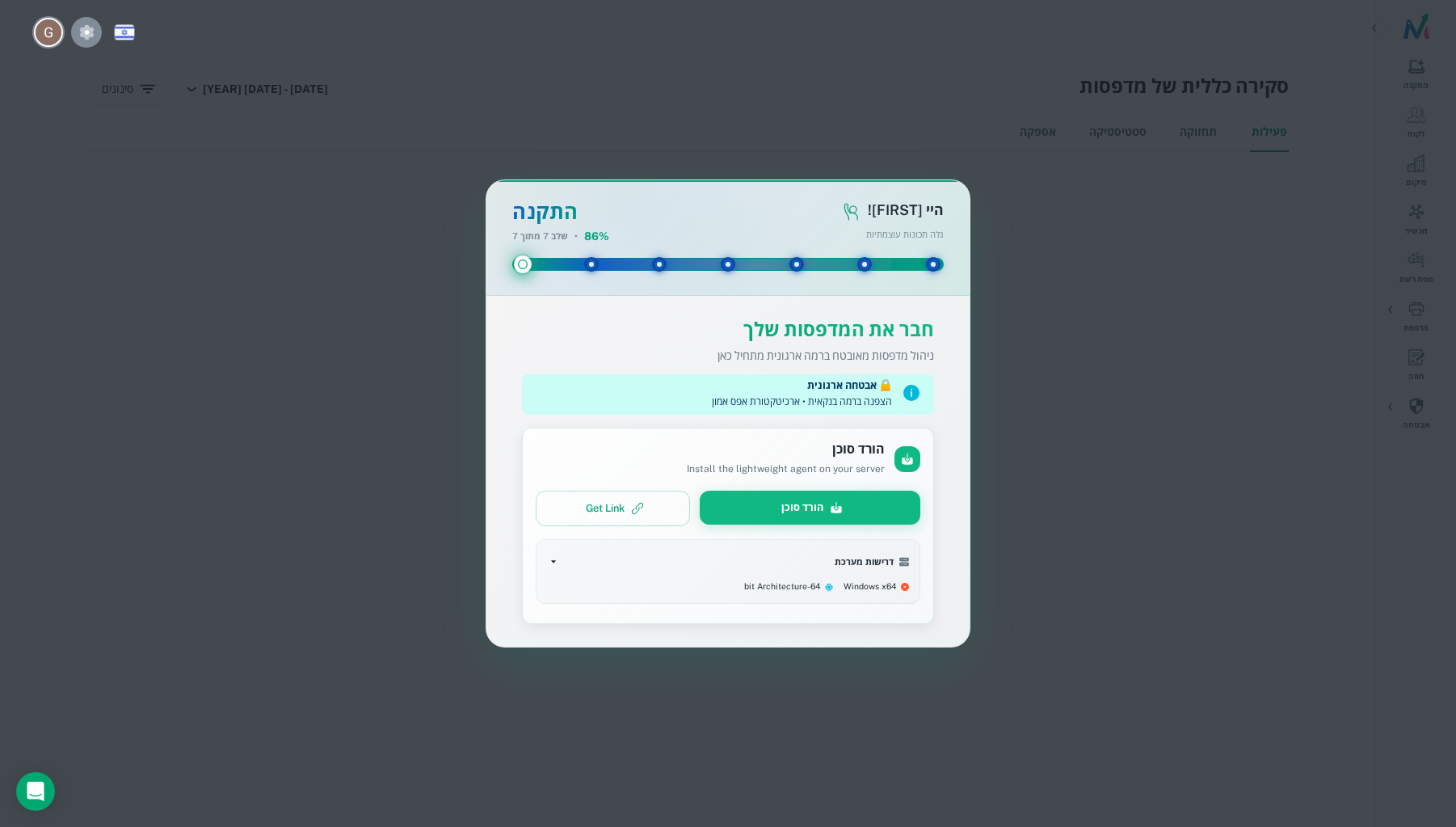 click at bounding box center [124, 32] 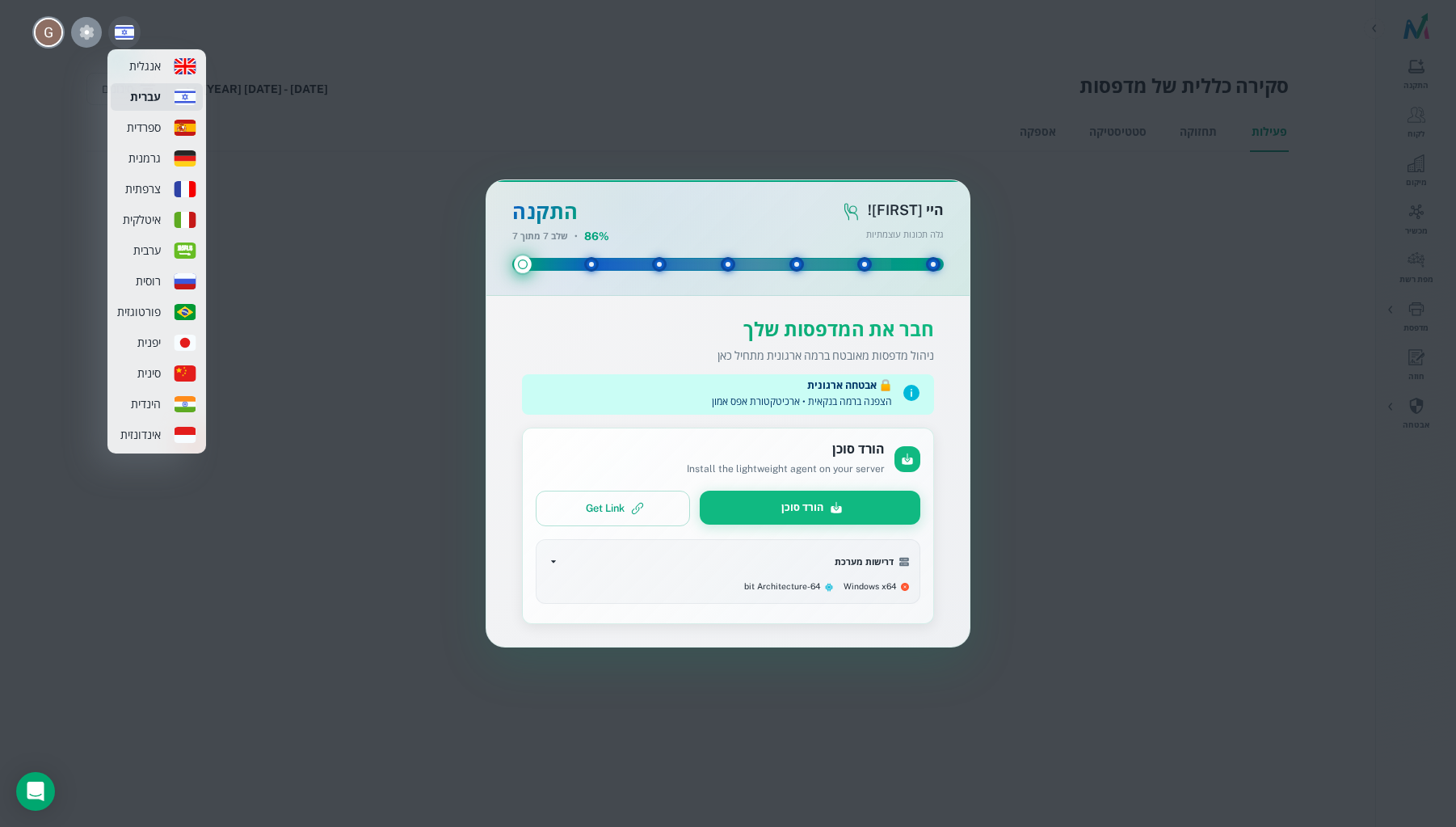 click on "אנגלית" at bounding box center (157, 66) 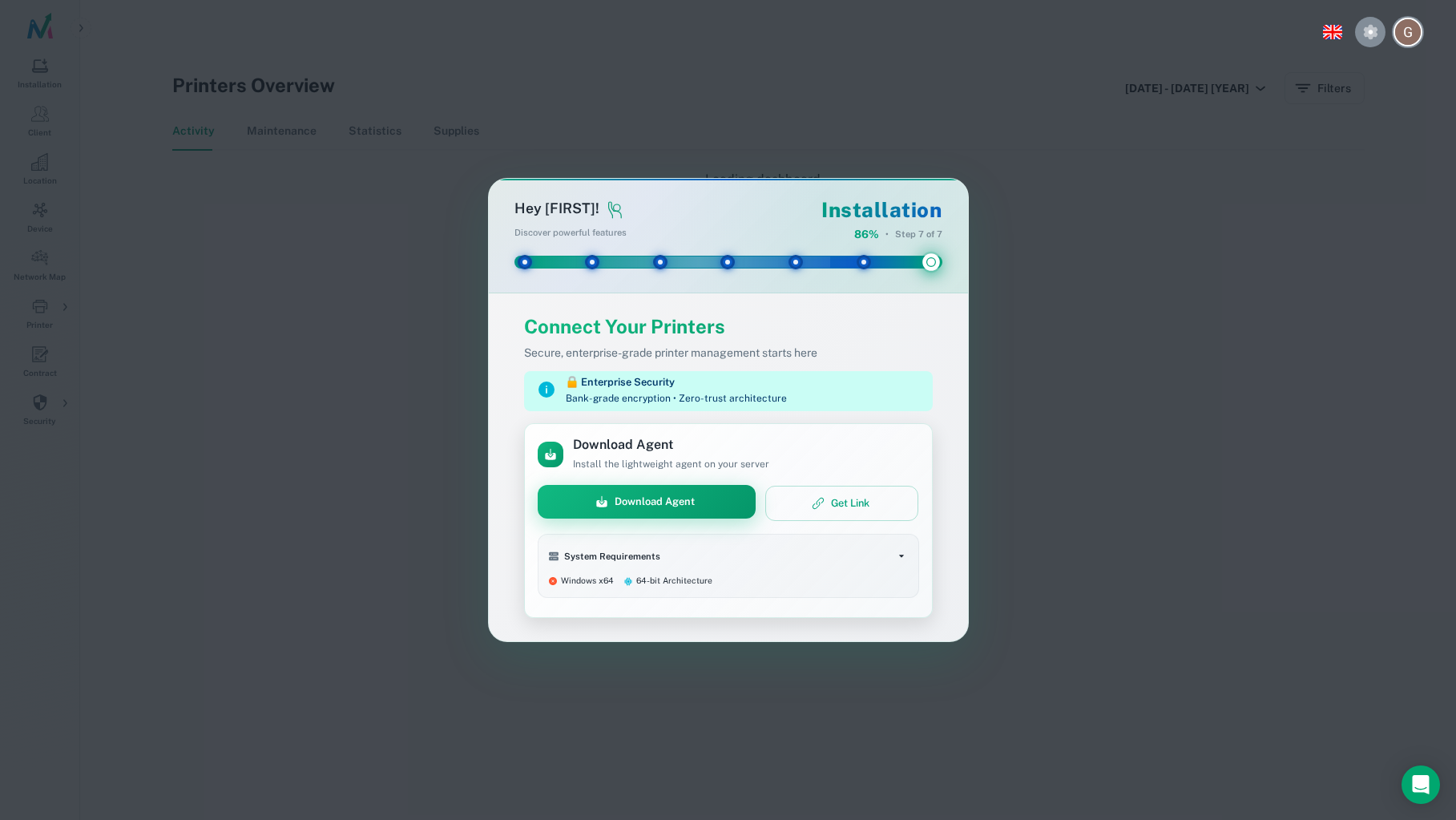 click on "Download Agent" at bounding box center [647, 502] 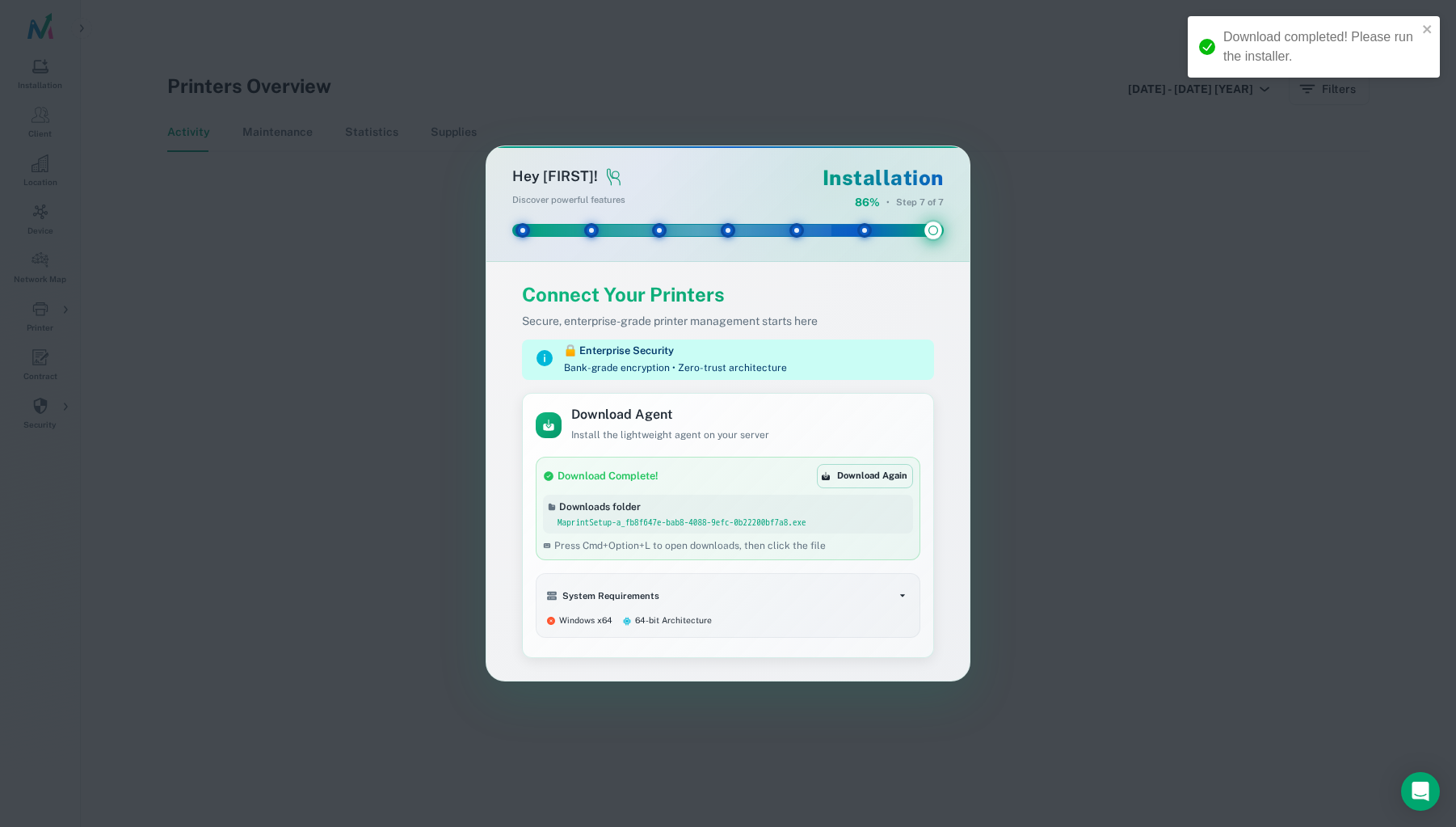 click on "Hey   Guy ! Discover powerful features Installation 86 % • Step   7   of   7 Connect Your Printers Secure, enterprise-grade printer management starts here 🔒 Enterprise Security Bank-grade encryption • Zero-trust architecture Download Agent Install the lightweight agent on your server Download Complete! Download Again Downloads folder MaprintSetup-a_fb8f647e-bab8-4088-9efc-0b22200bf7a8.exe Press Cmd+Option+L to open downloads, then click the file System Requirements Windows x64 64-bit Architecture Windows 7 / Server 2008 or higher x64 (64-bit) Architecture 4GB+ RAM, 10GB+ Storage Network access to printers Administrator privileges" at bounding box center (728, 413) 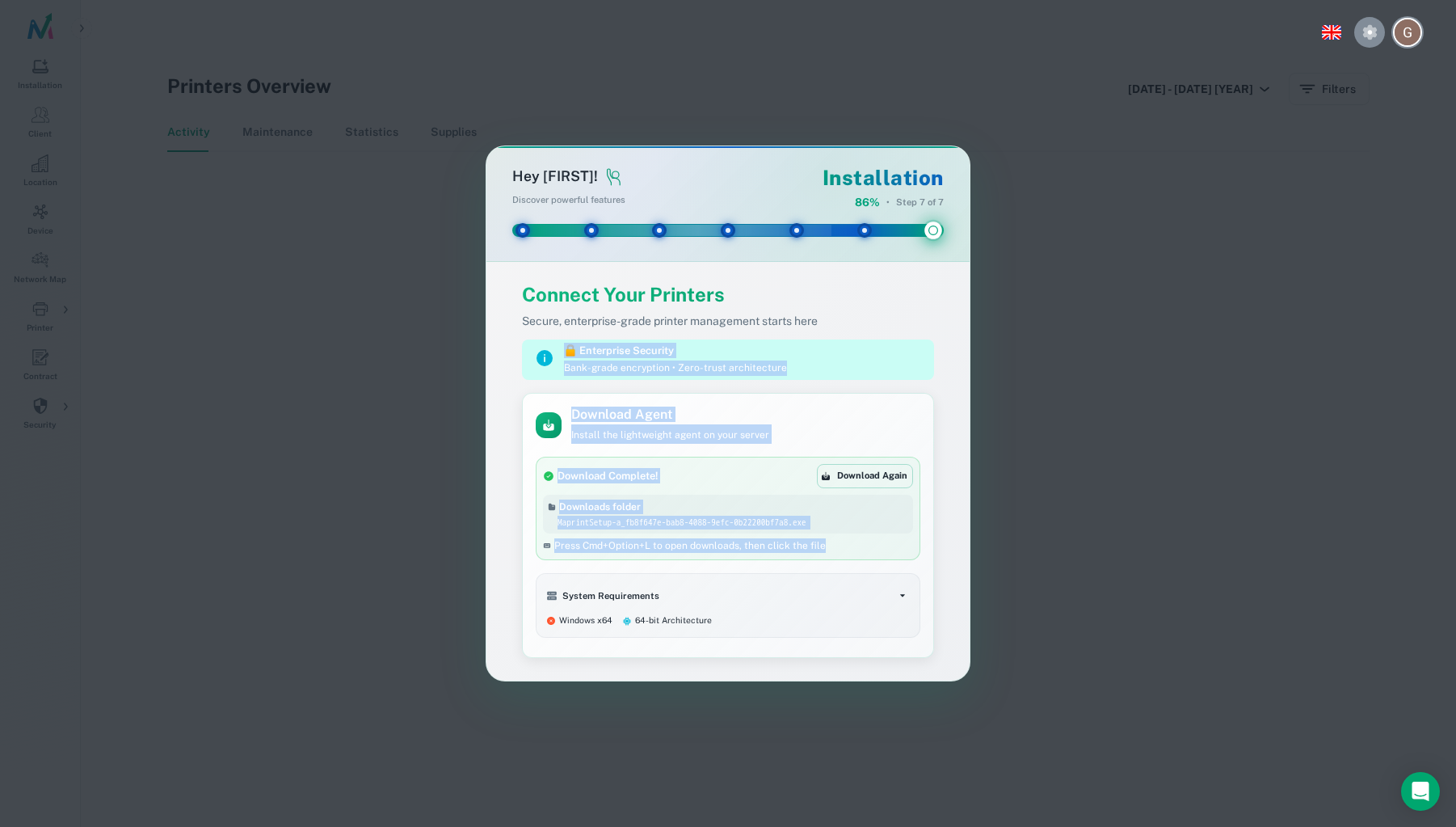 drag, startPoint x: 831, startPoint y: 542, endPoint x: 539, endPoint y: 351, distance: 348.91976 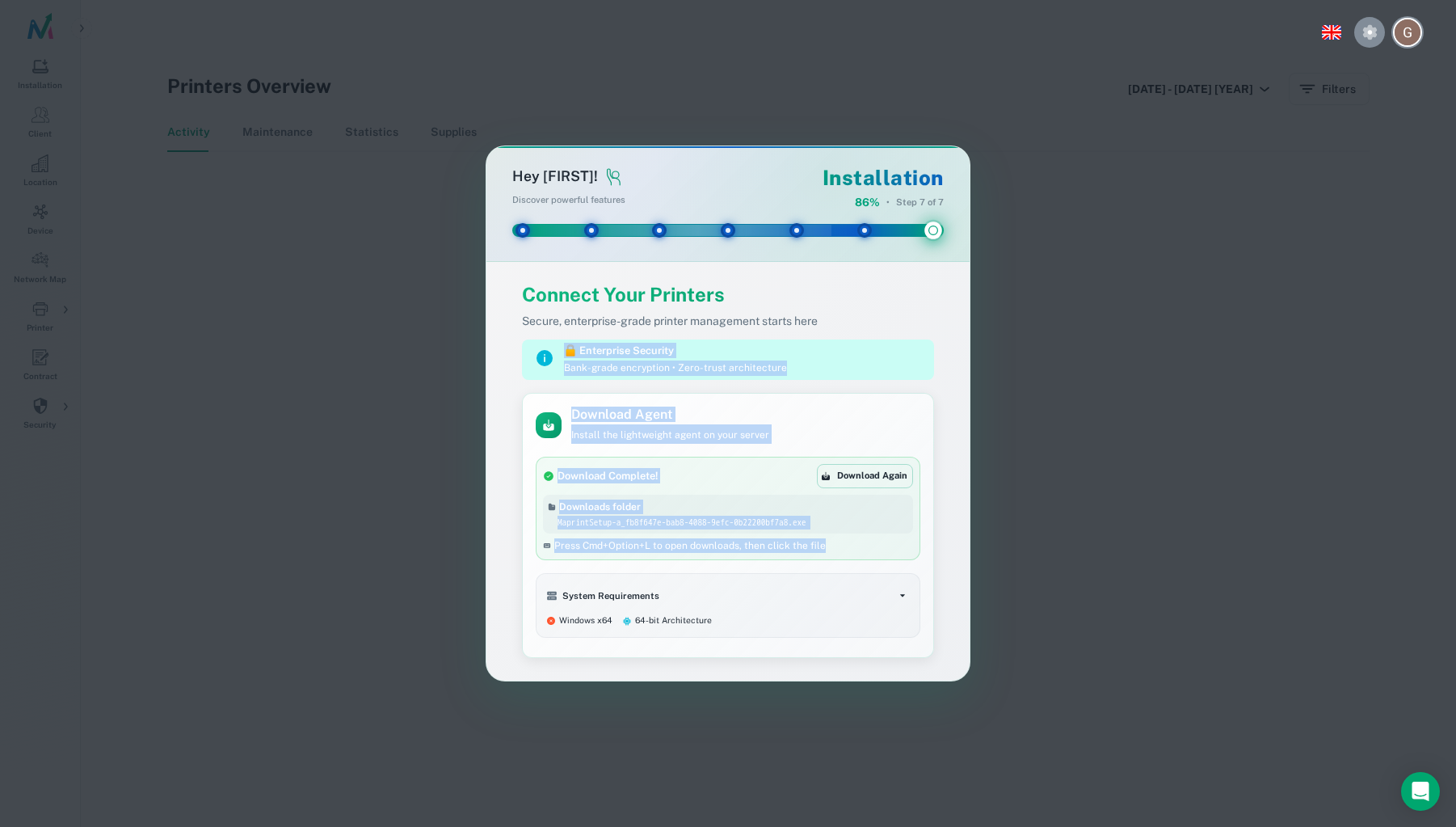 click on "Connect Your Printers Secure, enterprise-grade printer management starts here 🔒 Enterprise Security Bank-grade encryption • Zero-trust architecture Download Agent Install the lightweight agent on your server Download Complete! Download Again Downloads folder MaprintSetup-a_fb8f647e-bab8-4088-9efc-0b22200bf7a8.exe Press Cmd+Option+L to open downloads, then click the file System Requirements Windows x64 64-bit Architecture Windows 7 / Server 2008 or higher x64 (64-bit) Architecture 4GB+ RAM, 10GB+ Storage Network access to printers Administrator privileges" at bounding box center (728, 474) 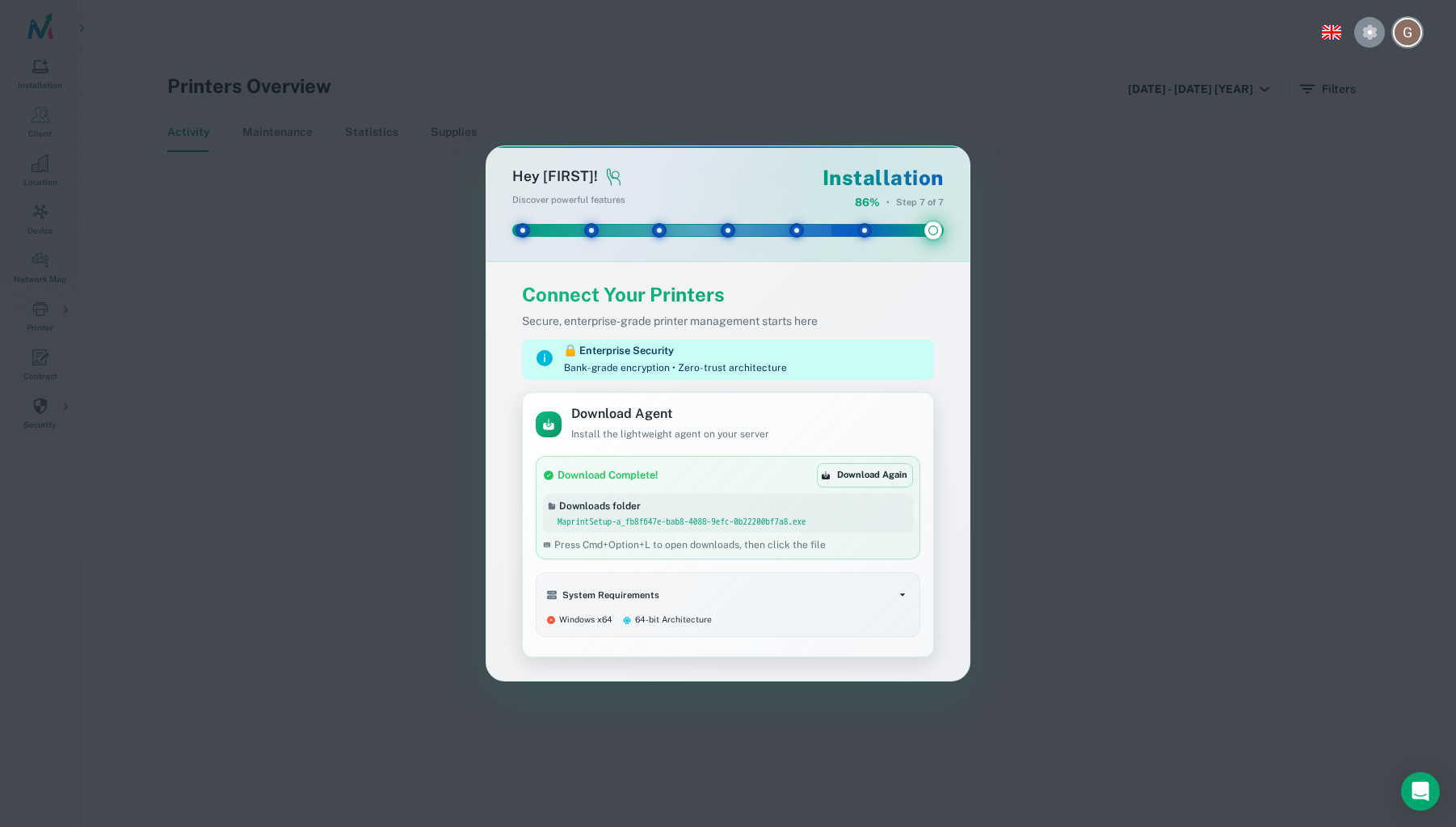 click on "Press Cmd+Option+L to open downloads, then click the file" at bounding box center (690, 545) 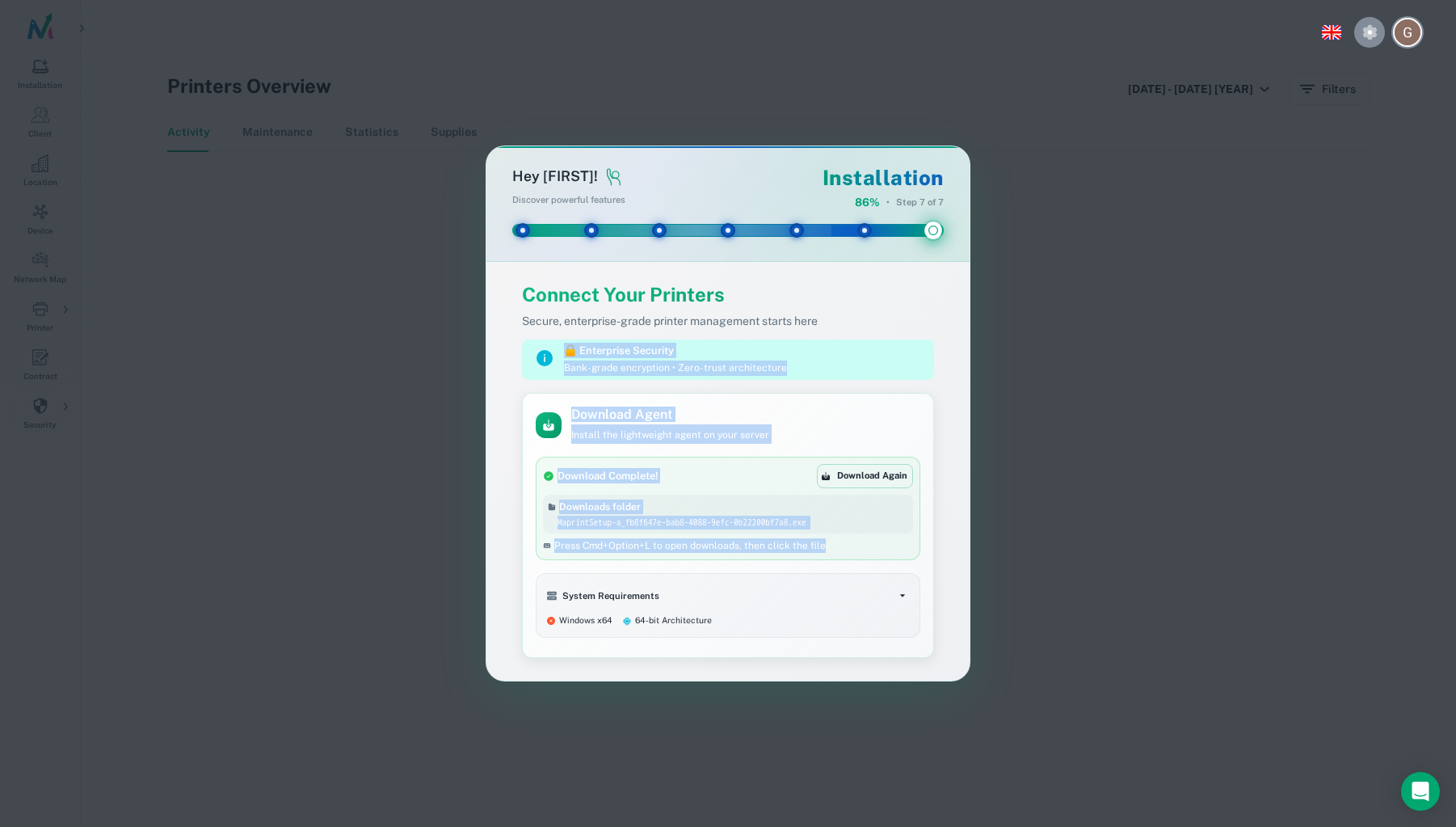drag, startPoint x: 885, startPoint y: 546, endPoint x: 570, endPoint y: 357, distance: 367.34997 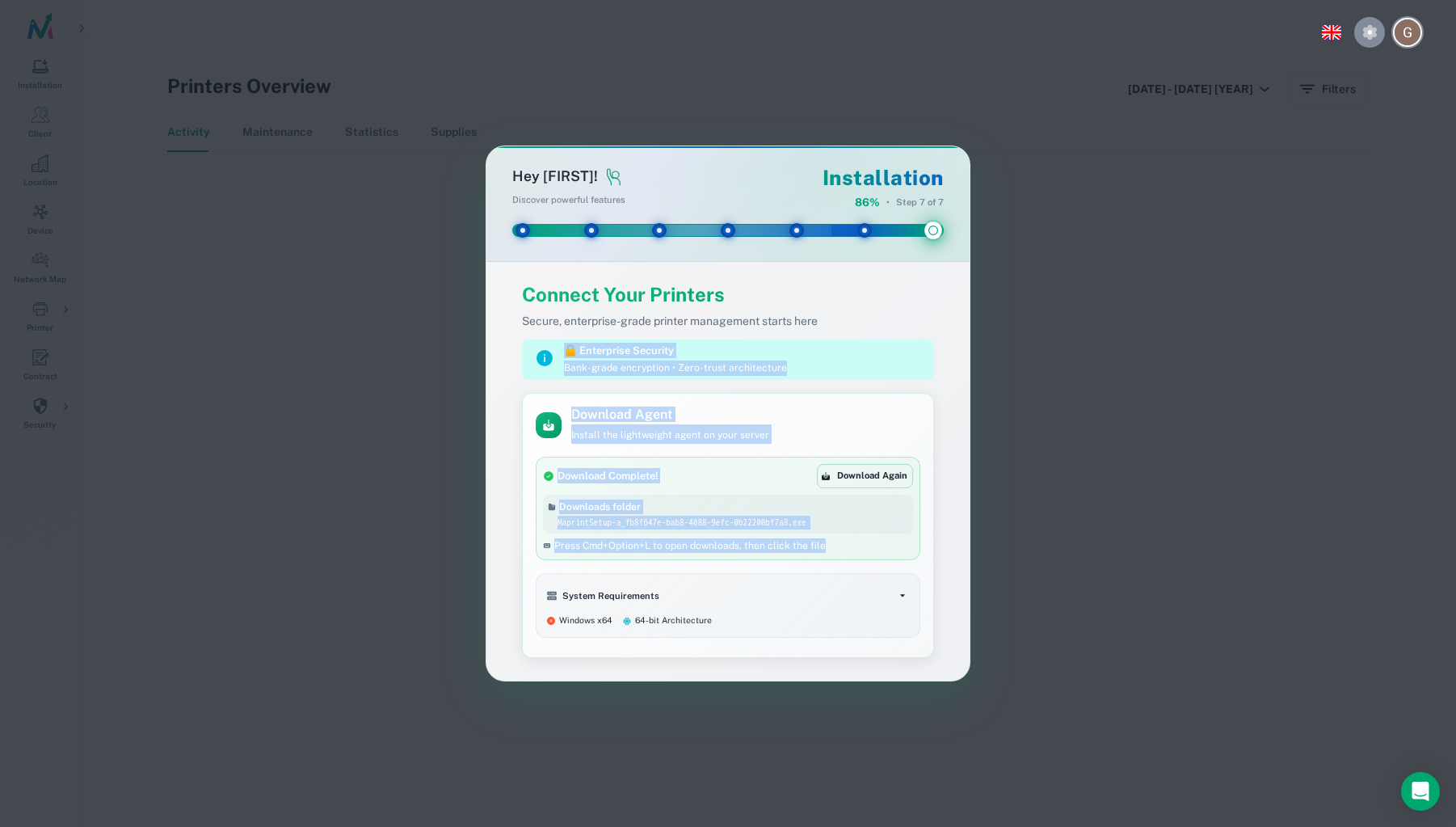 click on "Connect Your Printers Secure, enterprise-grade printer management starts here 🔒 Enterprise Security Bank-grade encryption • Zero-trust architecture Download Agent Install the lightweight agent on your server Download Complete! Download Again Downloads folder MaprintSetup-a_fb8f647e-bab8-4088-9efc-0b22200bf7a8.exe Press Cmd+Option+L to open downloads, then click the file System Requirements Windows x64 64-bit Architecture Windows 7 / Server 2008 or higher x64 (64-bit) Architecture 4GB+ RAM, 10GB+ Storage Network access to printers Administrator privileges" at bounding box center [728, 474] 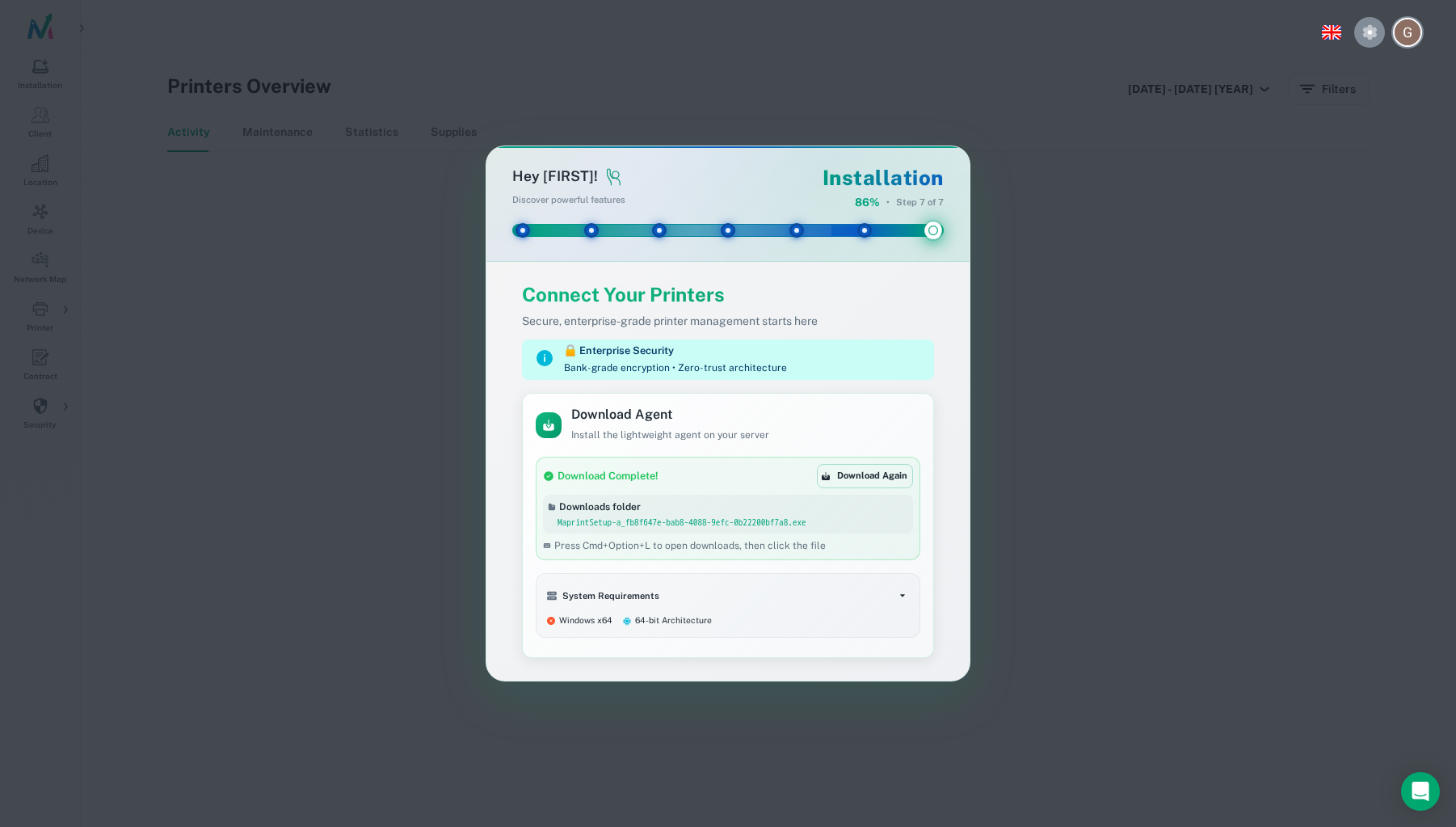click on "Secure, enterprise-grade printer management starts here" at bounding box center [728, 321] 